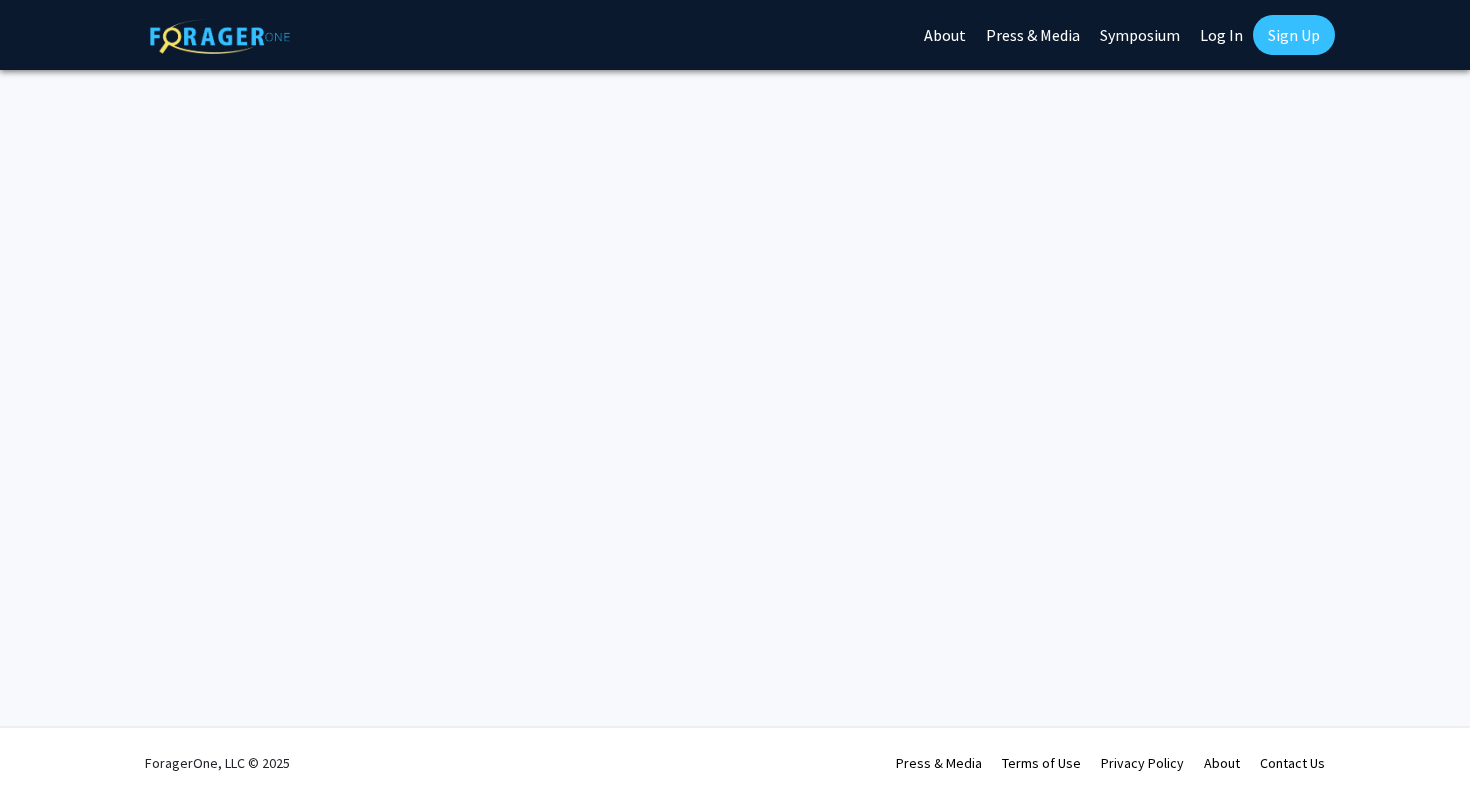 scroll, scrollTop: 0, scrollLeft: 0, axis: both 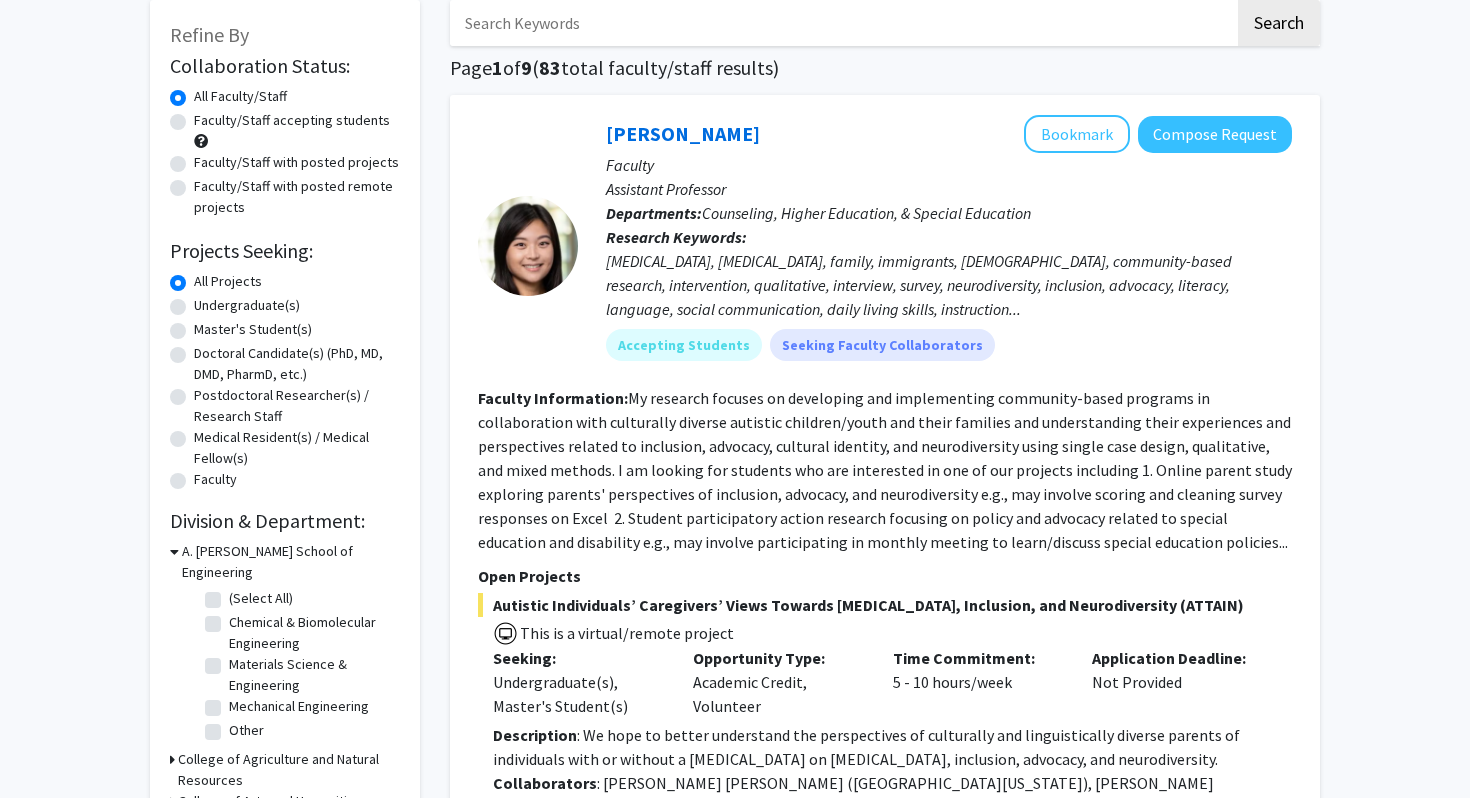 click on "Undergraduate(s)" 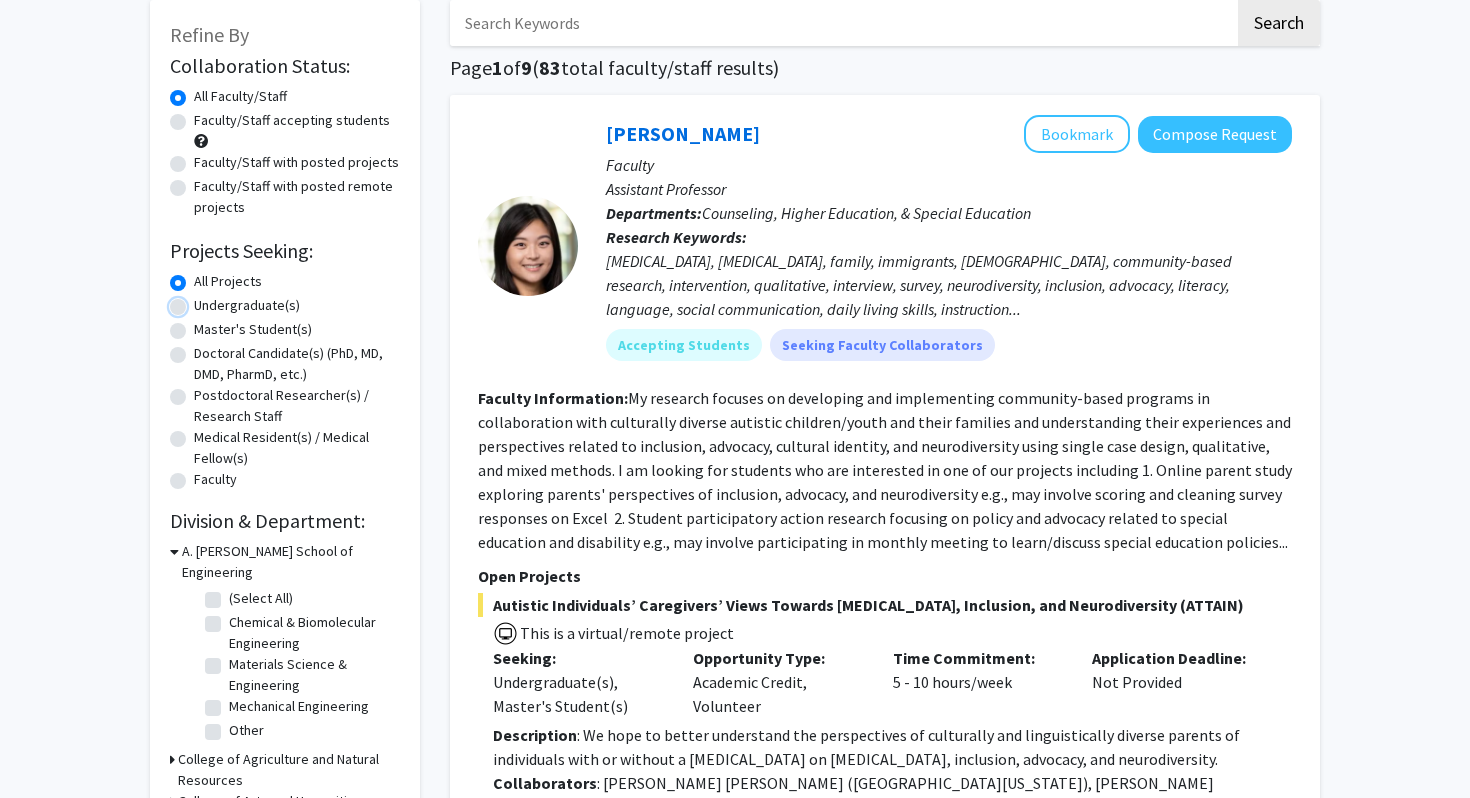 click on "Undergraduate(s)" at bounding box center (200, 301) 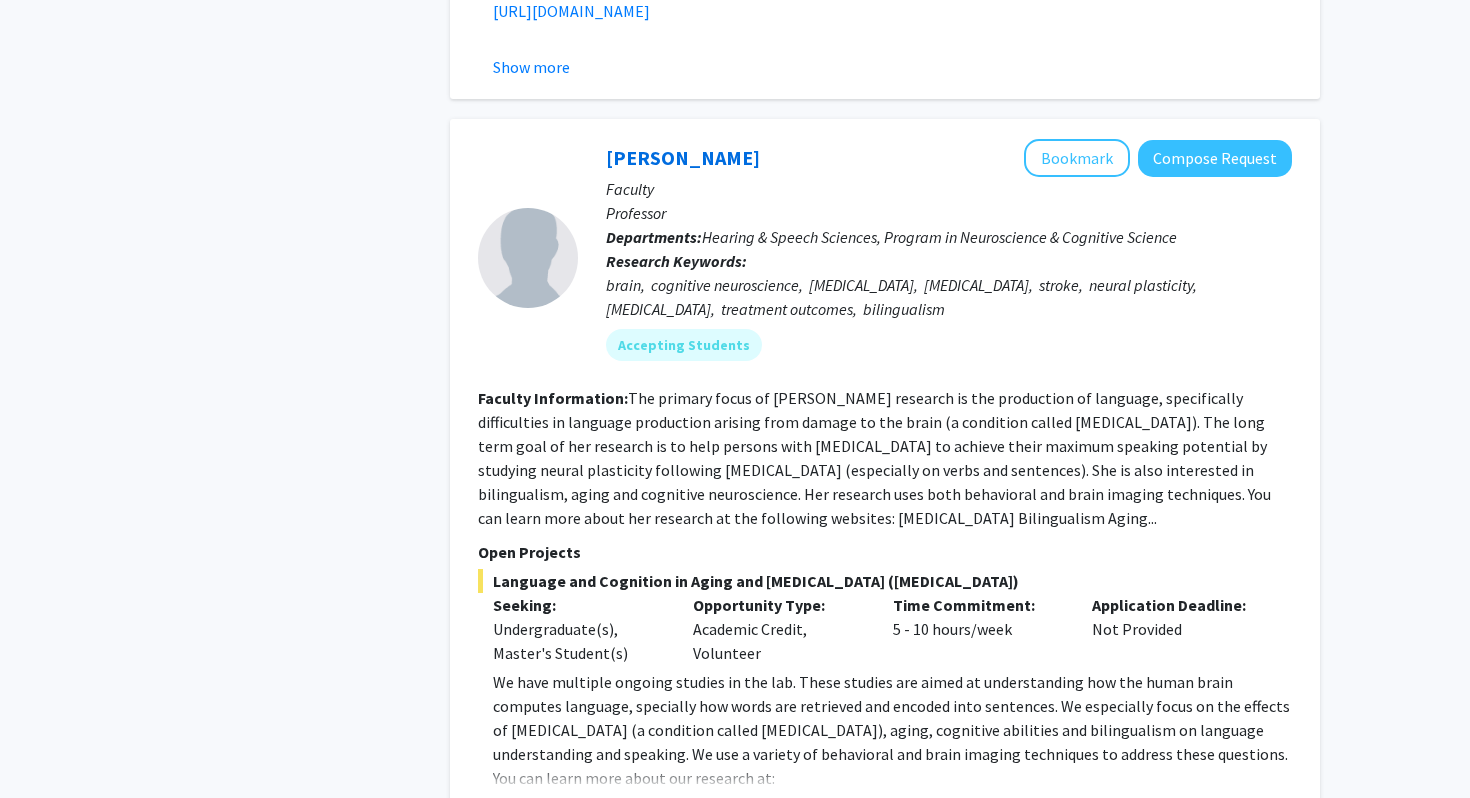 scroll, scrollTop: 1174, scrollLeft: 0, axis: vertical 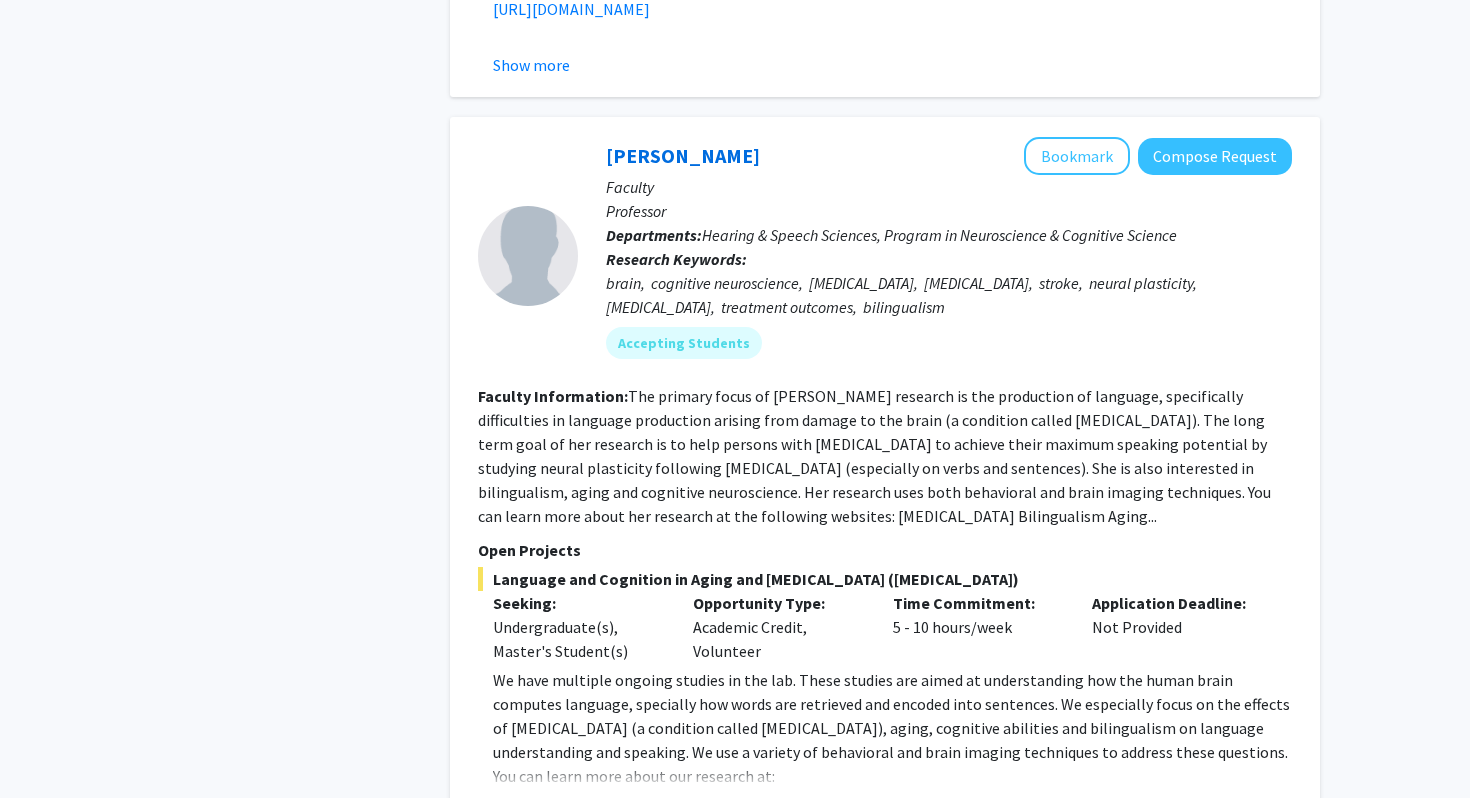 click on "The primary focus of Dr. Faroqi-Shah's research is the production of language, specifically difficulties in language production arising from damage to the brain (a condition called aphasia). The long term goal of her research is to help persons with aphasia to achieve their maximum speaking potential by studying neural plasticity following speech-language therapy (especially on verbs and sentences). She is also interested in bilingualism, aging and cognitive neuroscience. Her research uses both behavioral and brain imaging techniques. You can learn more about her research at the following websites:   Aphasia    Bilingualism    Aging..." 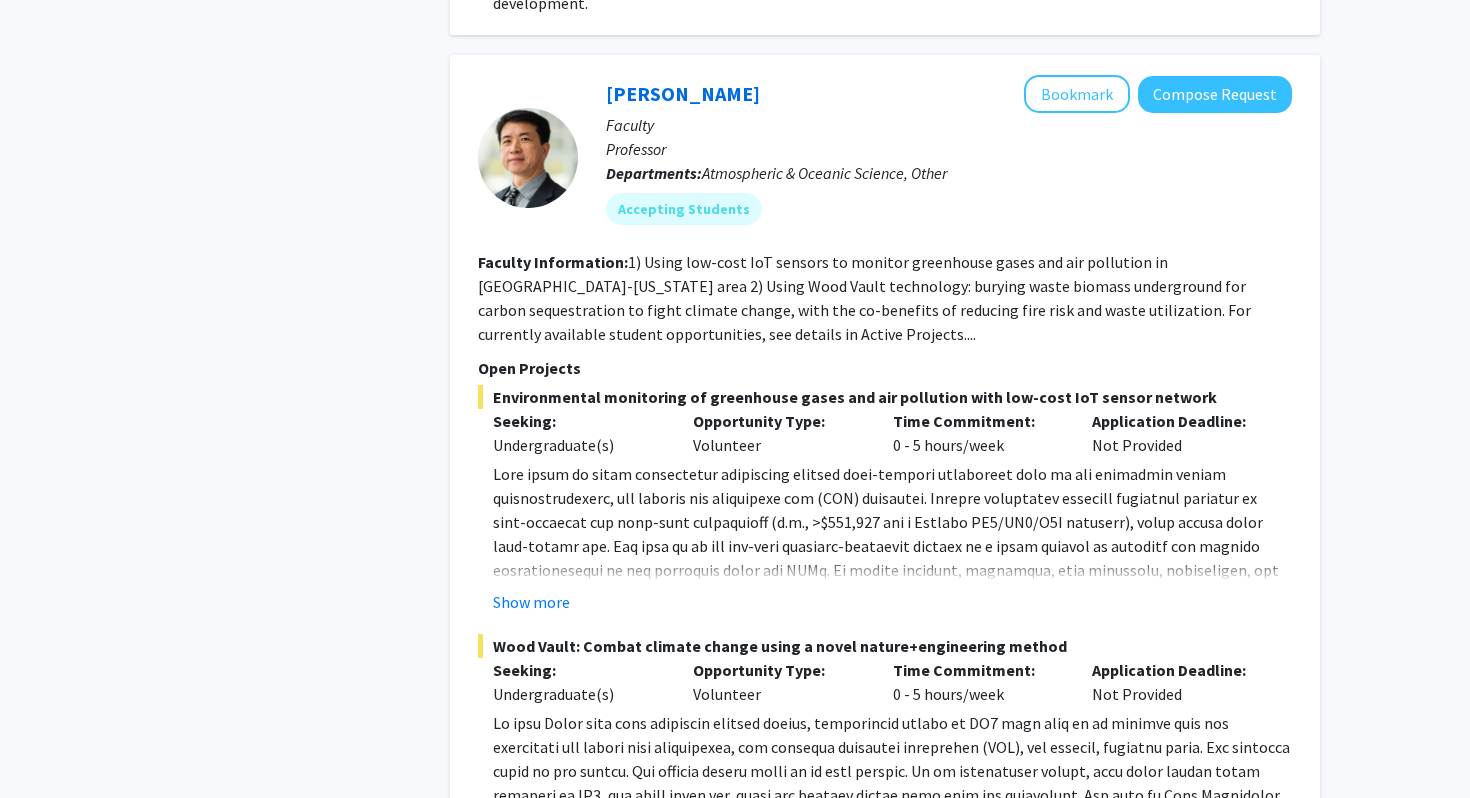scroll, scrollTop: 2918, scrollLeft: 0, axis: vertical 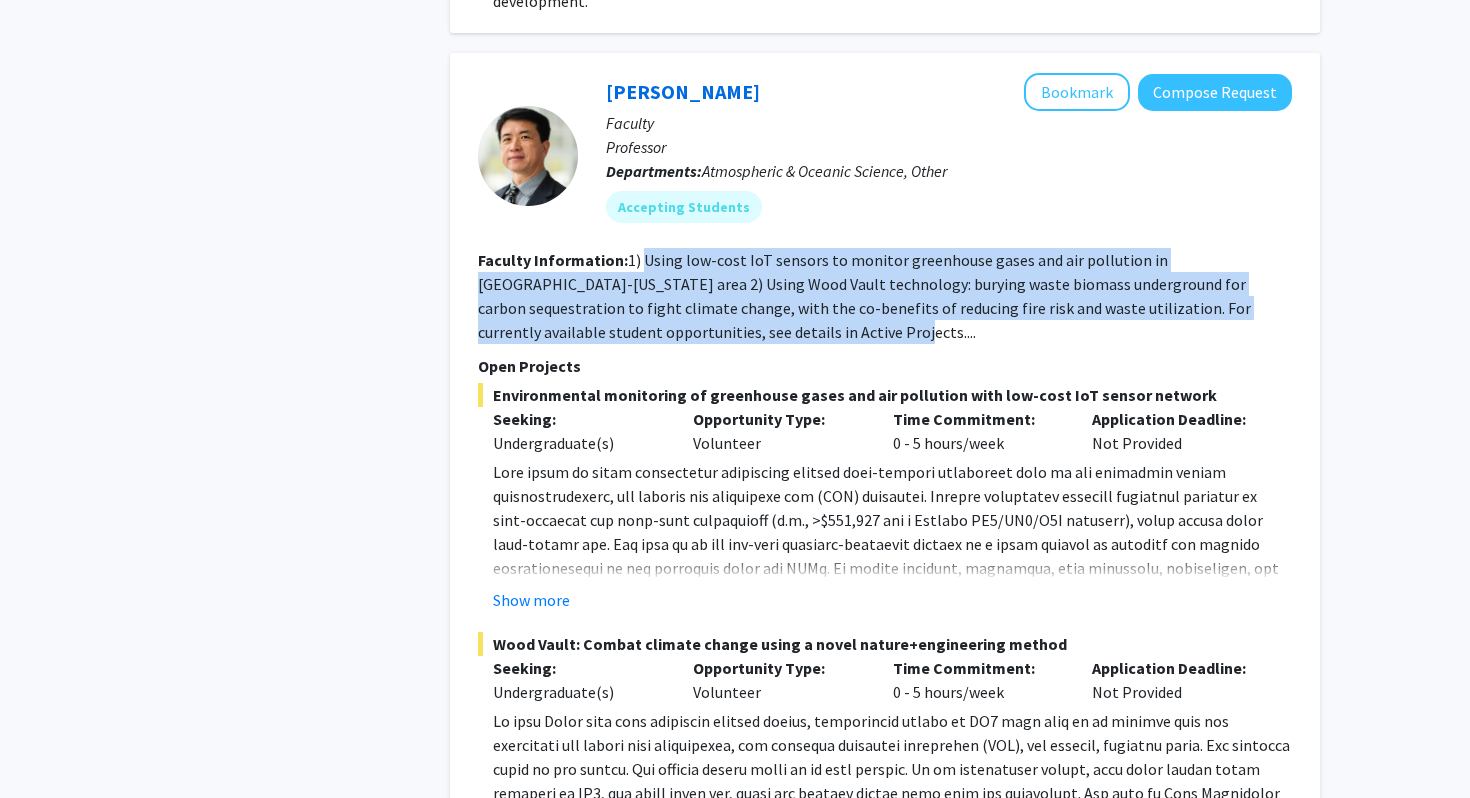 drag, startPoint x: 646, startPoint y: 213, endPoint x: 846, endPoint y: 273, distance: 208.80614 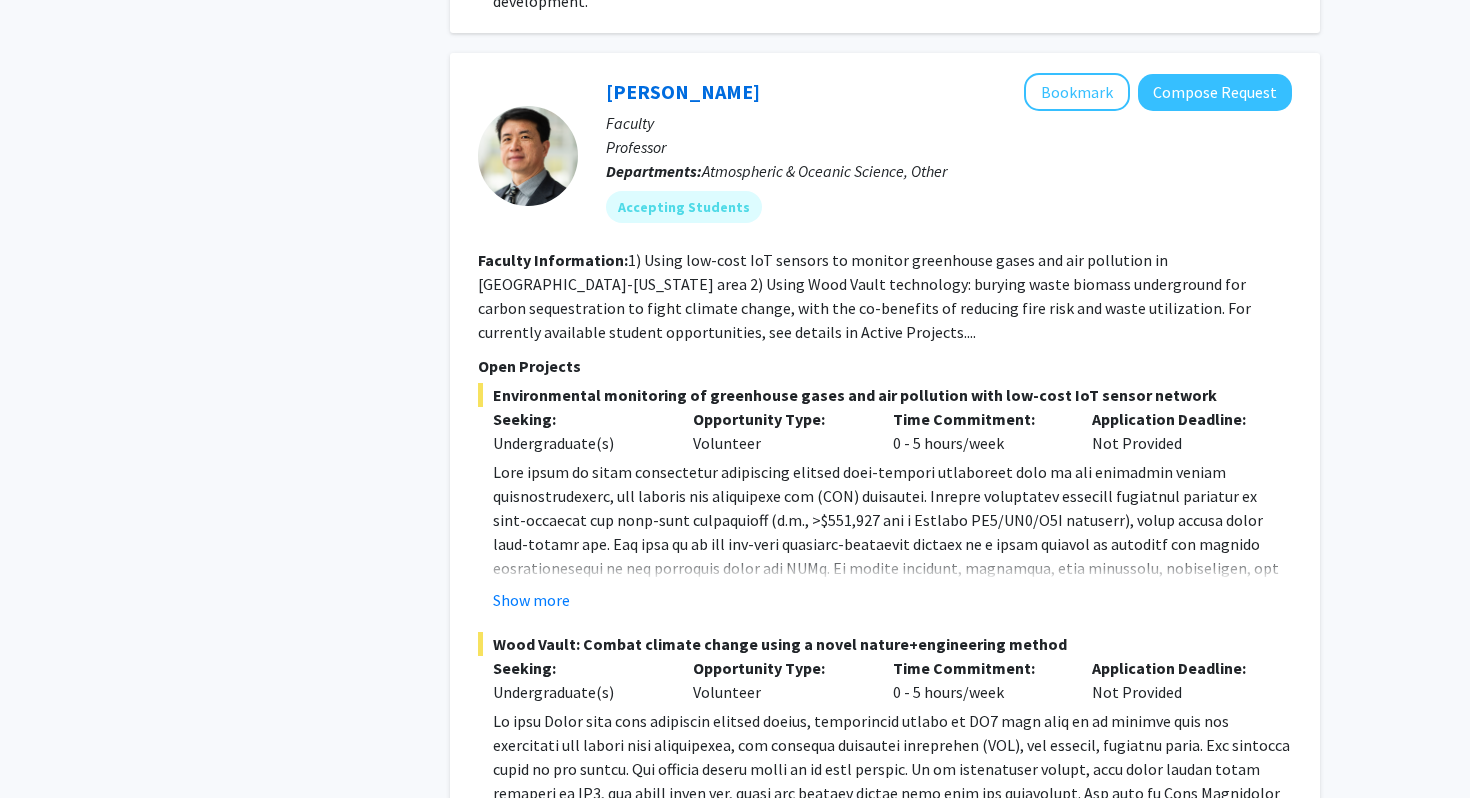 click on "Faculty Information:  1) Using low-cost IoT sensors to monitor greenhouse gases and air pollution in Baltimore-Washington area  2) Using Wood Vault technology: burying waste biomass underground for carbon sequestration to fight climate change, with the co-benefits of reducing fire risk and waste utilization.  For currently available student opportunities, see details in Active Projects...." 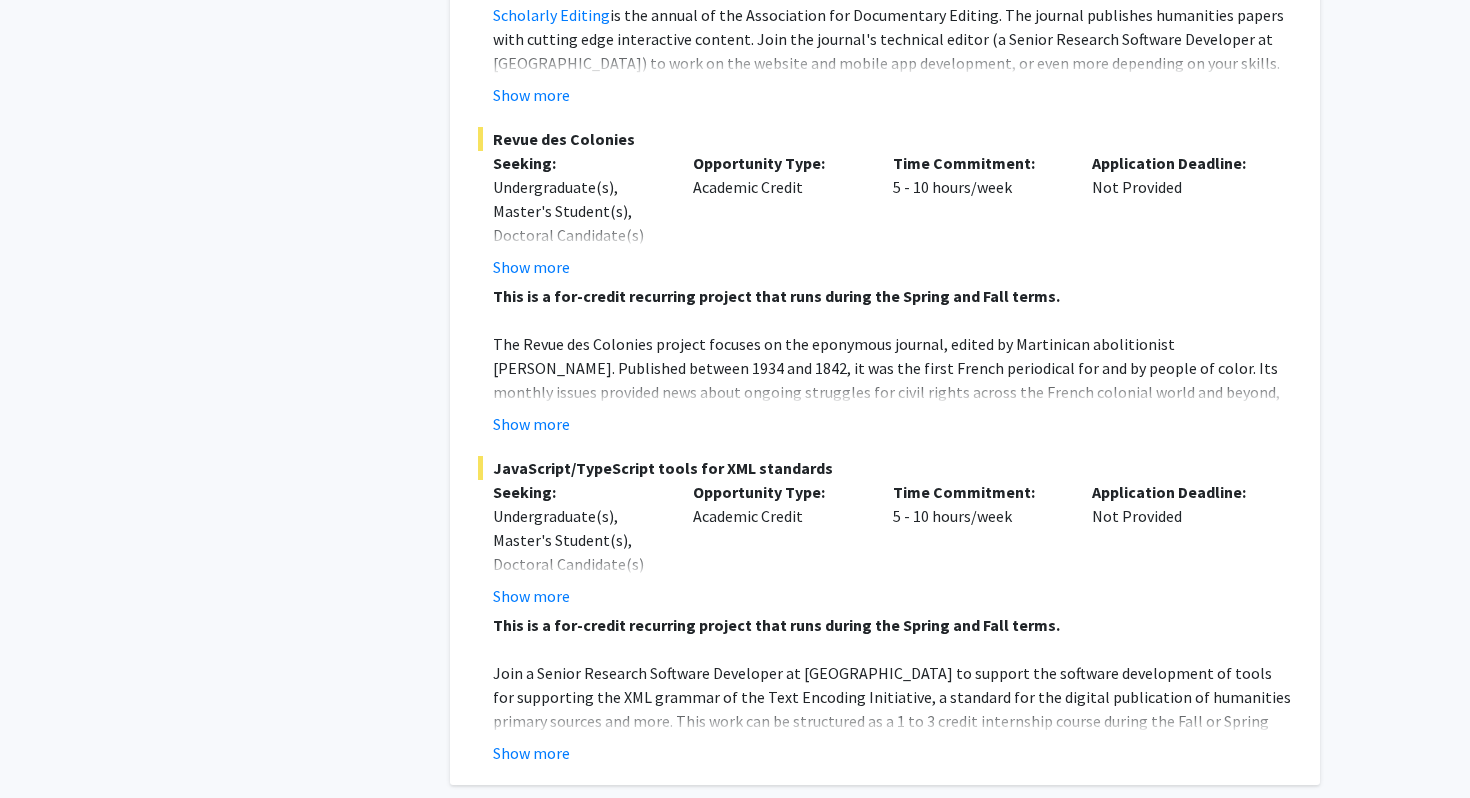 scroll, scrollTop: 8802, scrollLeft: 0, axis: vertical 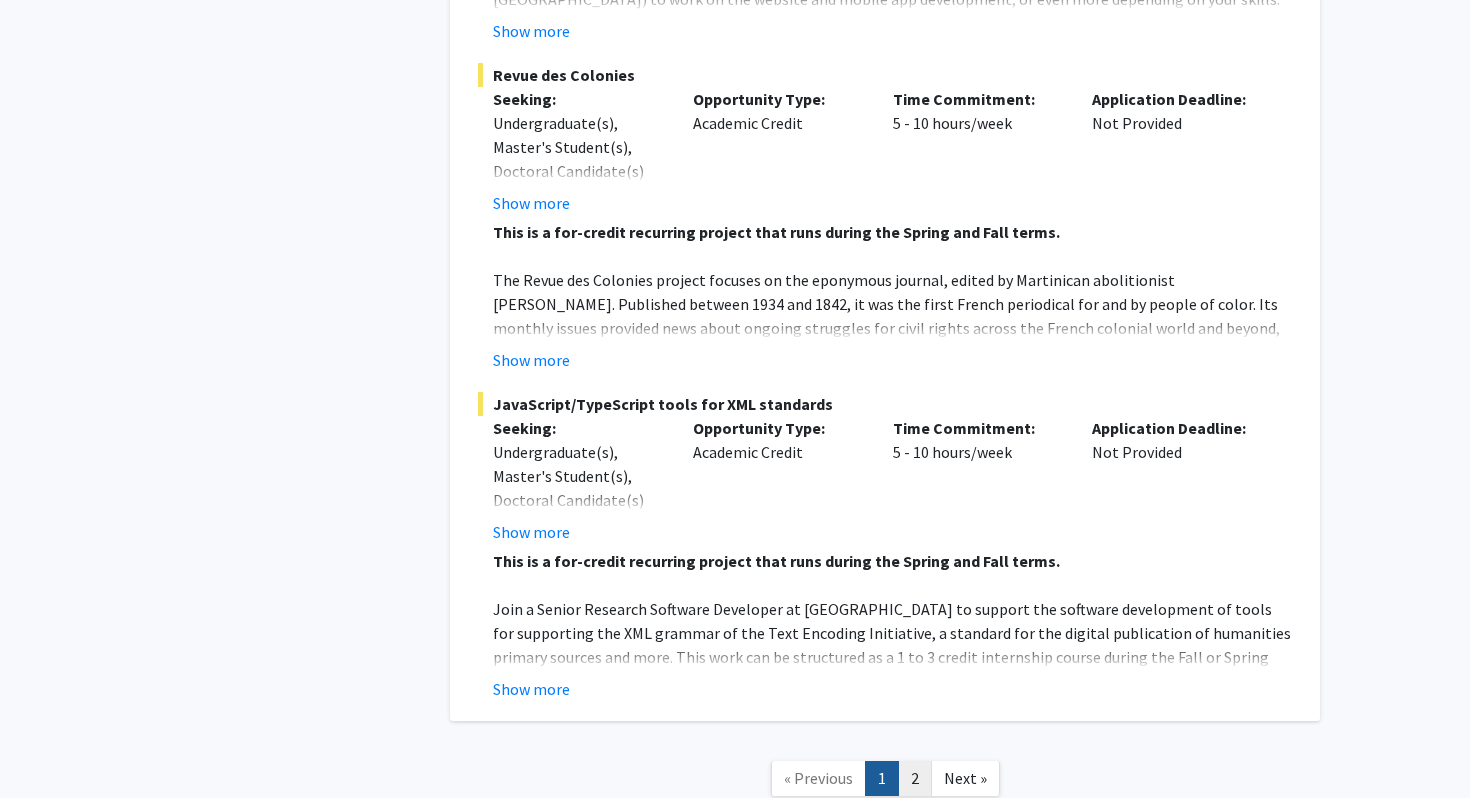 click on "2" 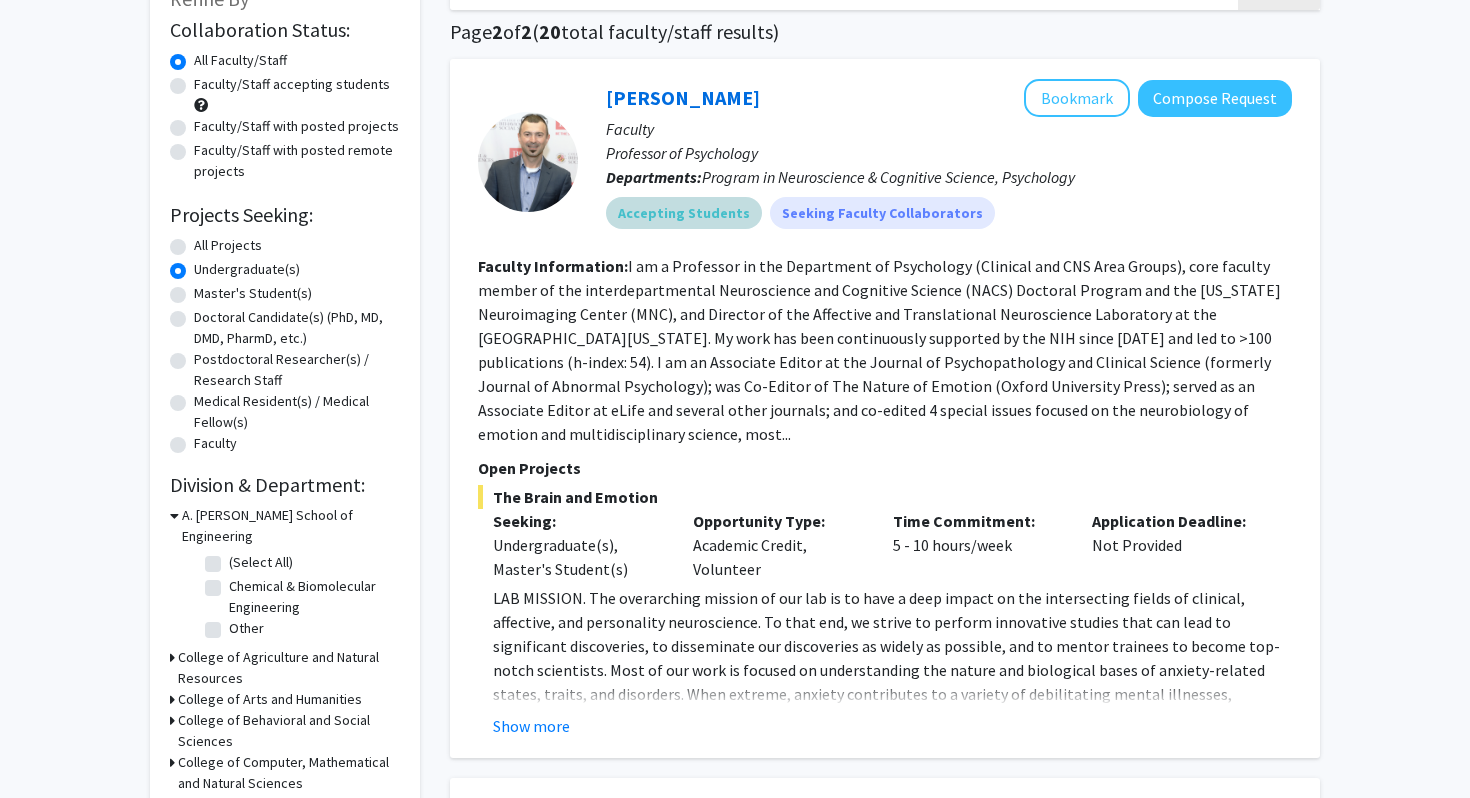 scroll, scrollTop: 146, scrollLeft: 0, axis: vertical 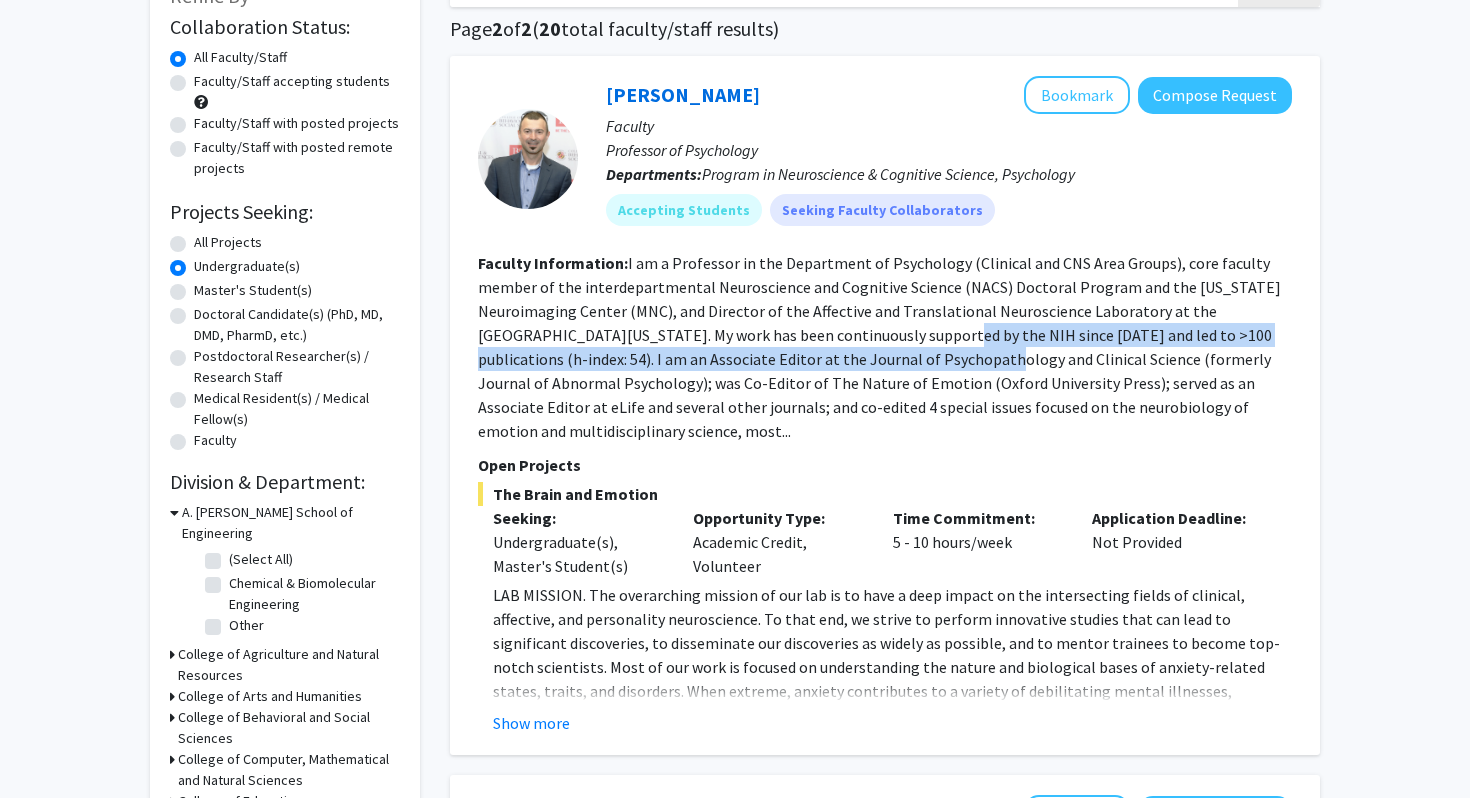 drag, startPoint x: 855, startPoint y: 338, endPoint x: 858, endPoint y: 364, distance: 26.172504 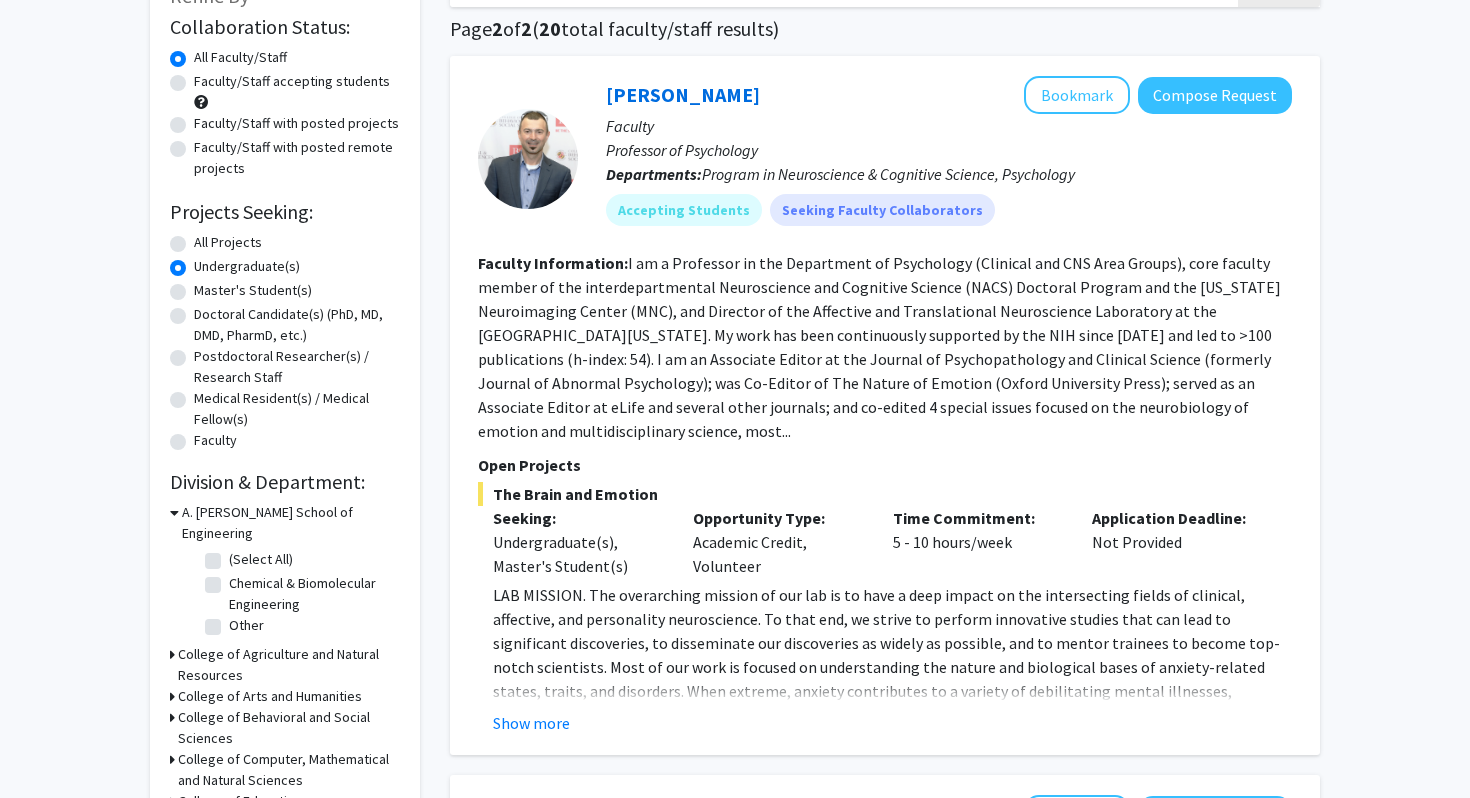 click on "The Brain and Emotion" 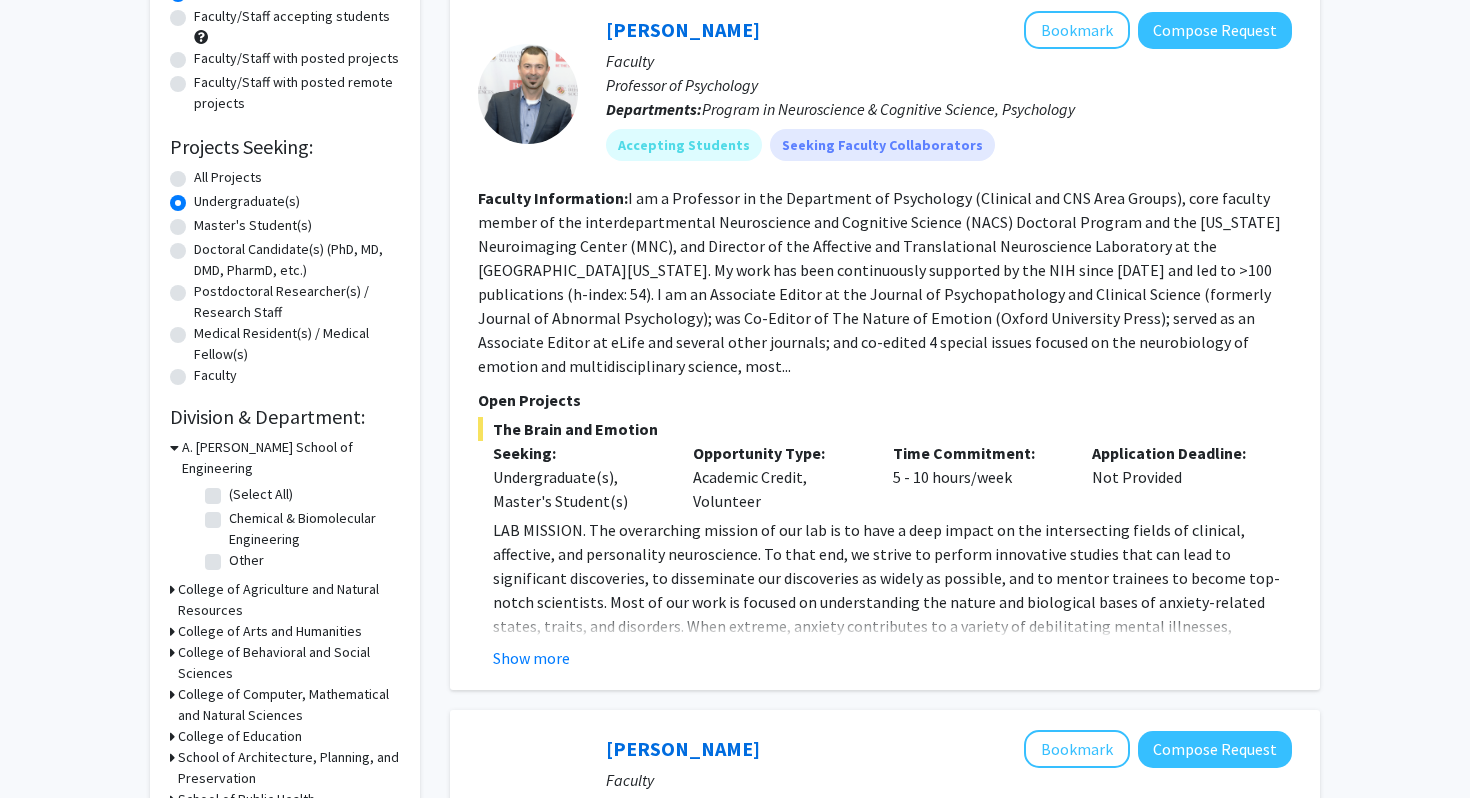 scroll, scrollTop: 216, scrollLeft: 0, axis: vertical 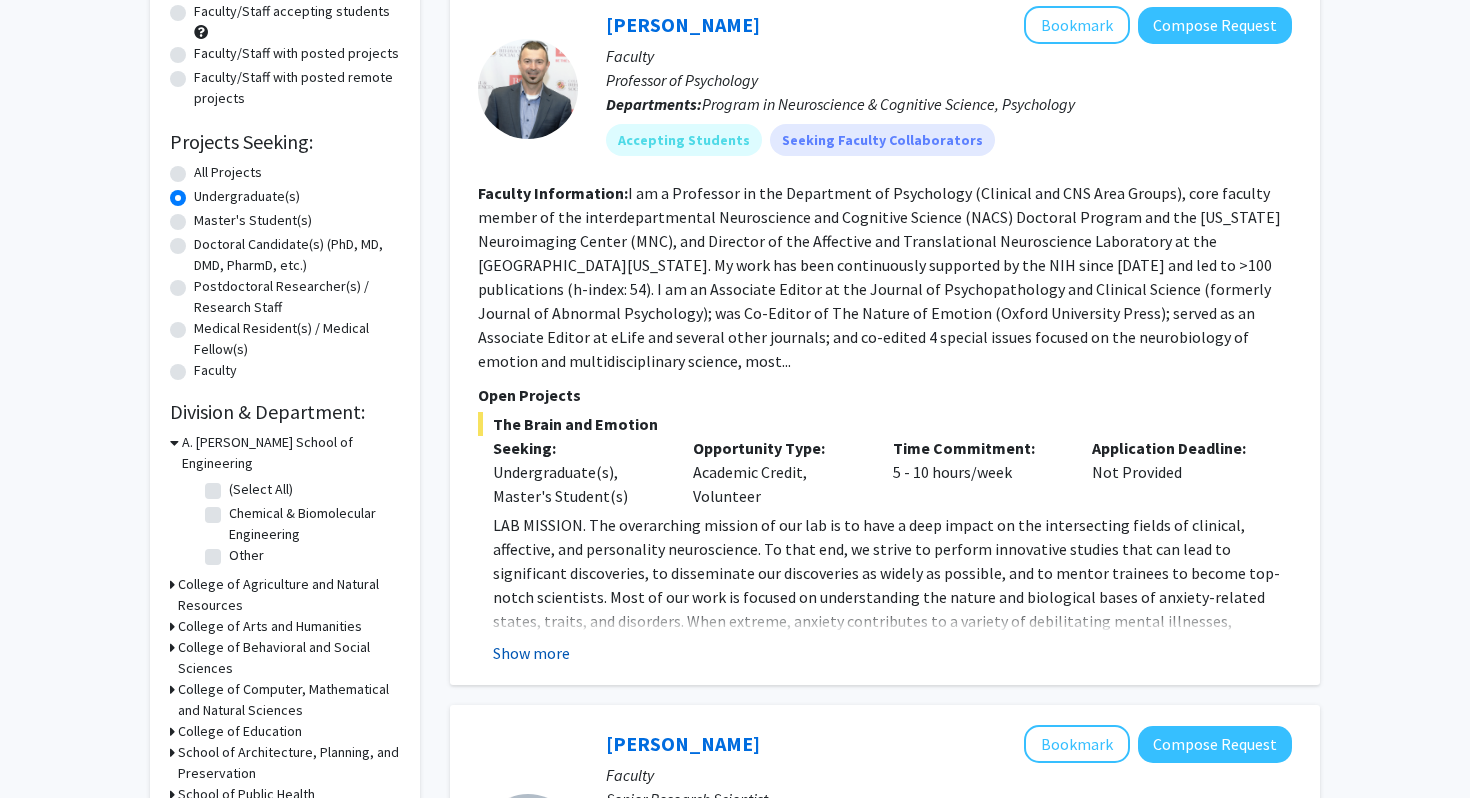click on "Show more" 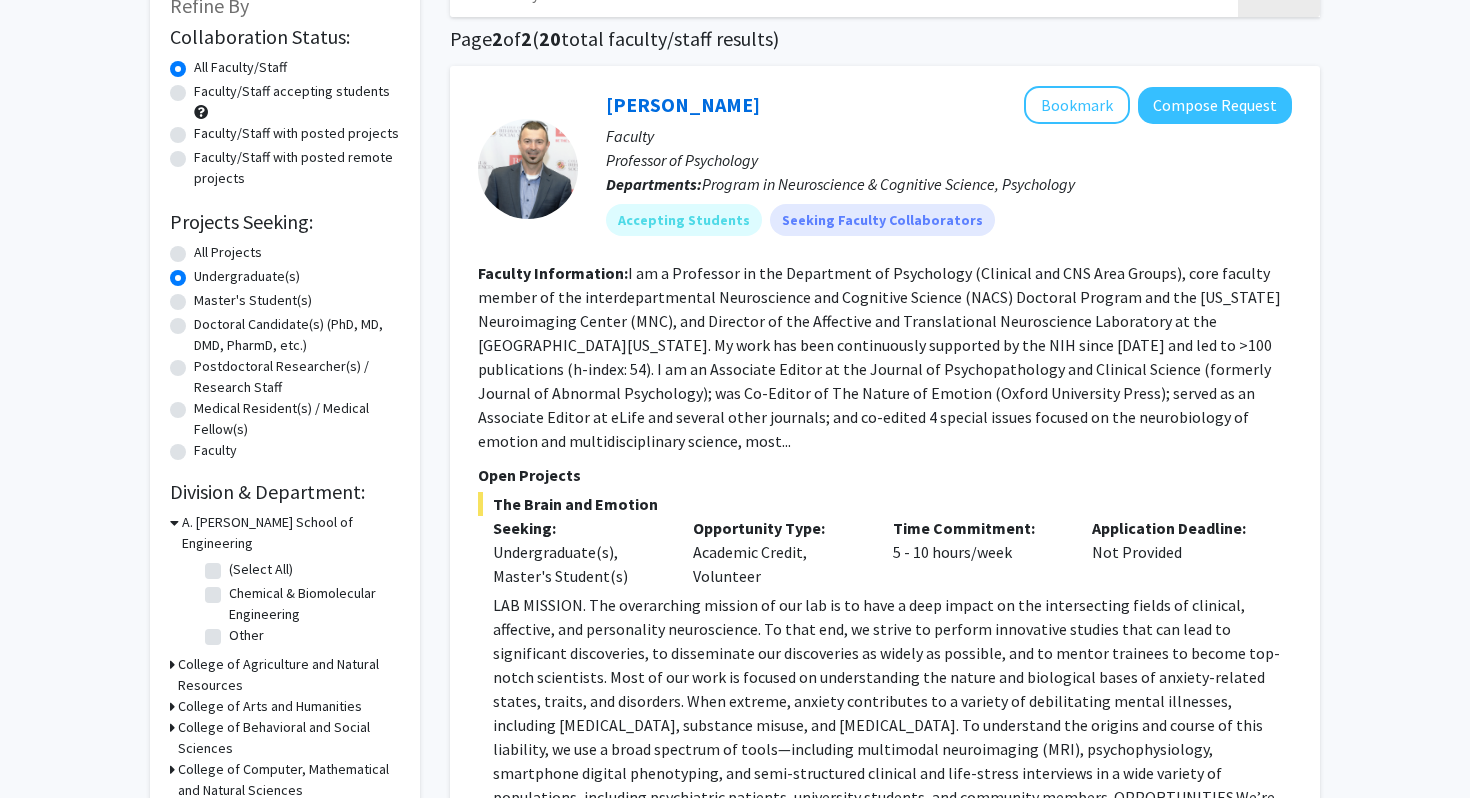 scroll, scrollTop: 129, scrollLeft: 0, axis: vertical 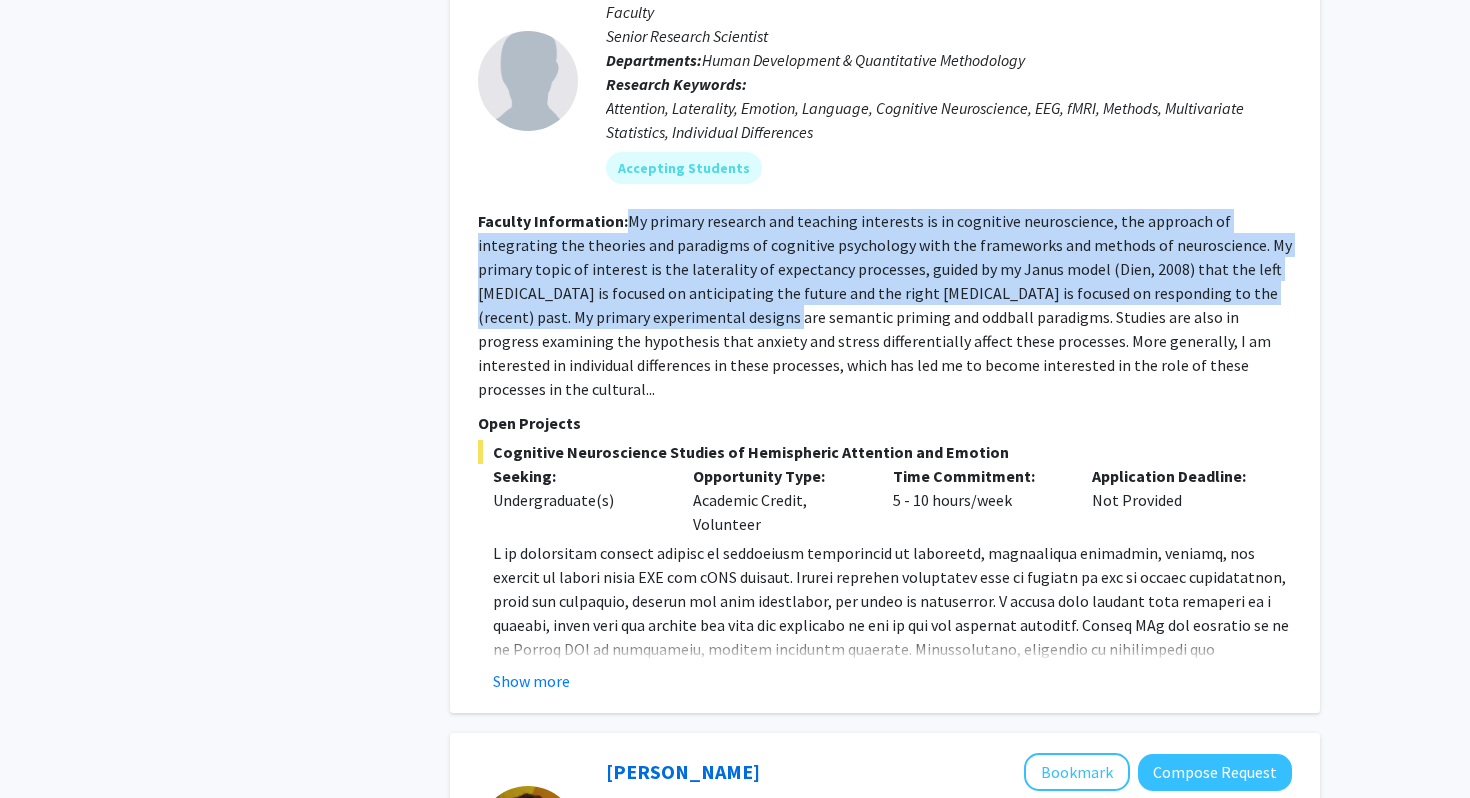 drag, startPoint x: 624, startPoint y: 197, endPoint x: 687, endPoint y: 286, distance: 109.041275 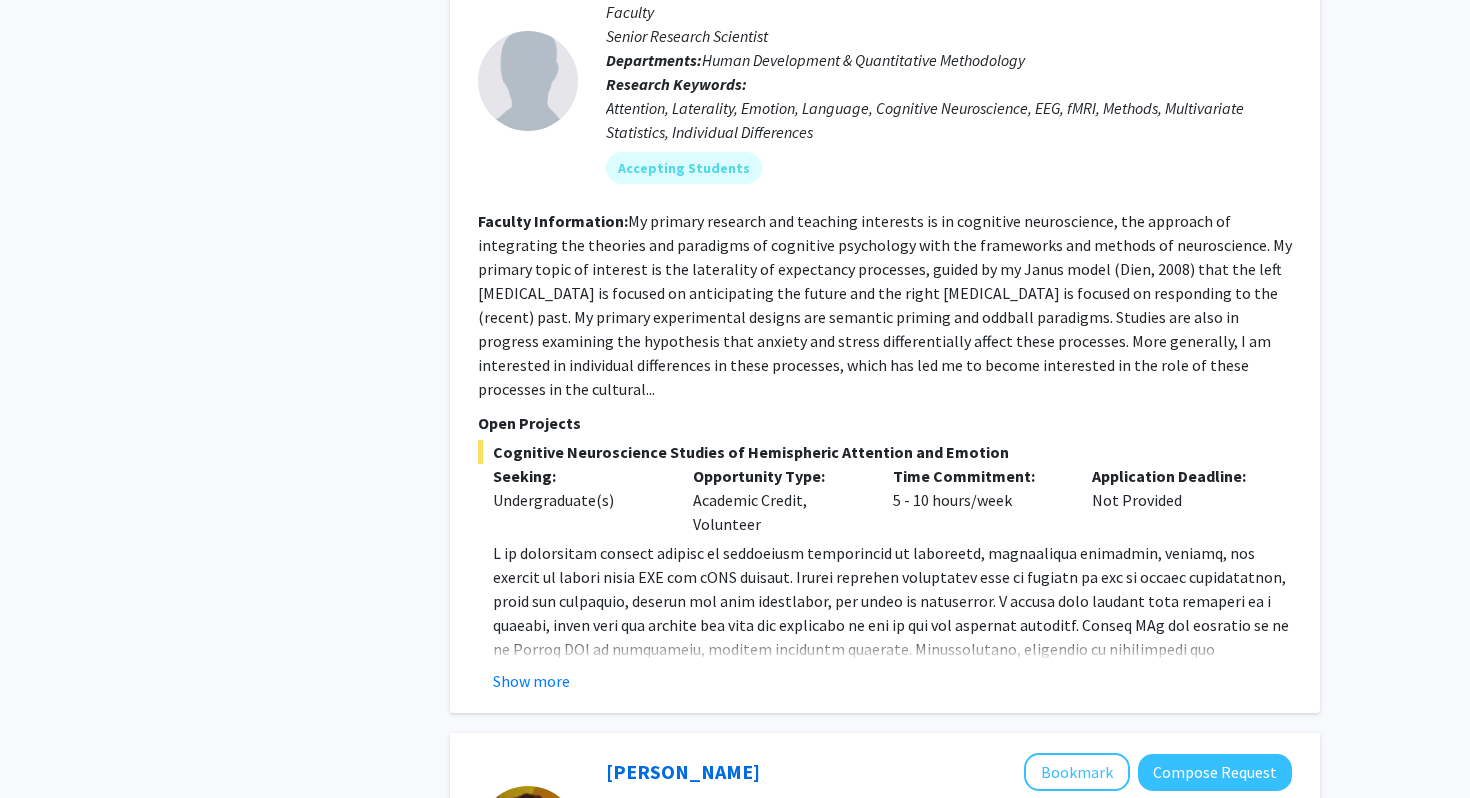 click on "Faculty Information:  My primary research and teaching interests is in cognitive neuroscience, the approach of integrating the theories and paradigms of cognitive psychology with the frameworks and methods of neuroscience. My primary topic of interest is the laterality of expectancy processes, guided by my Janus model (Dien, 2008) that the left hemisphere is focused on anticipating the future and the right hemisphere is focused on responding to the (recent) past. My primary experimental designs are semantic priming and oddball paradigms. Studies are also in progress examining the hypothesis that anxiety and stress differentially affect these processes. More generally, I am interested in individual differences in these processes, which has led me to become interested in the role of these processes in the cultural..." 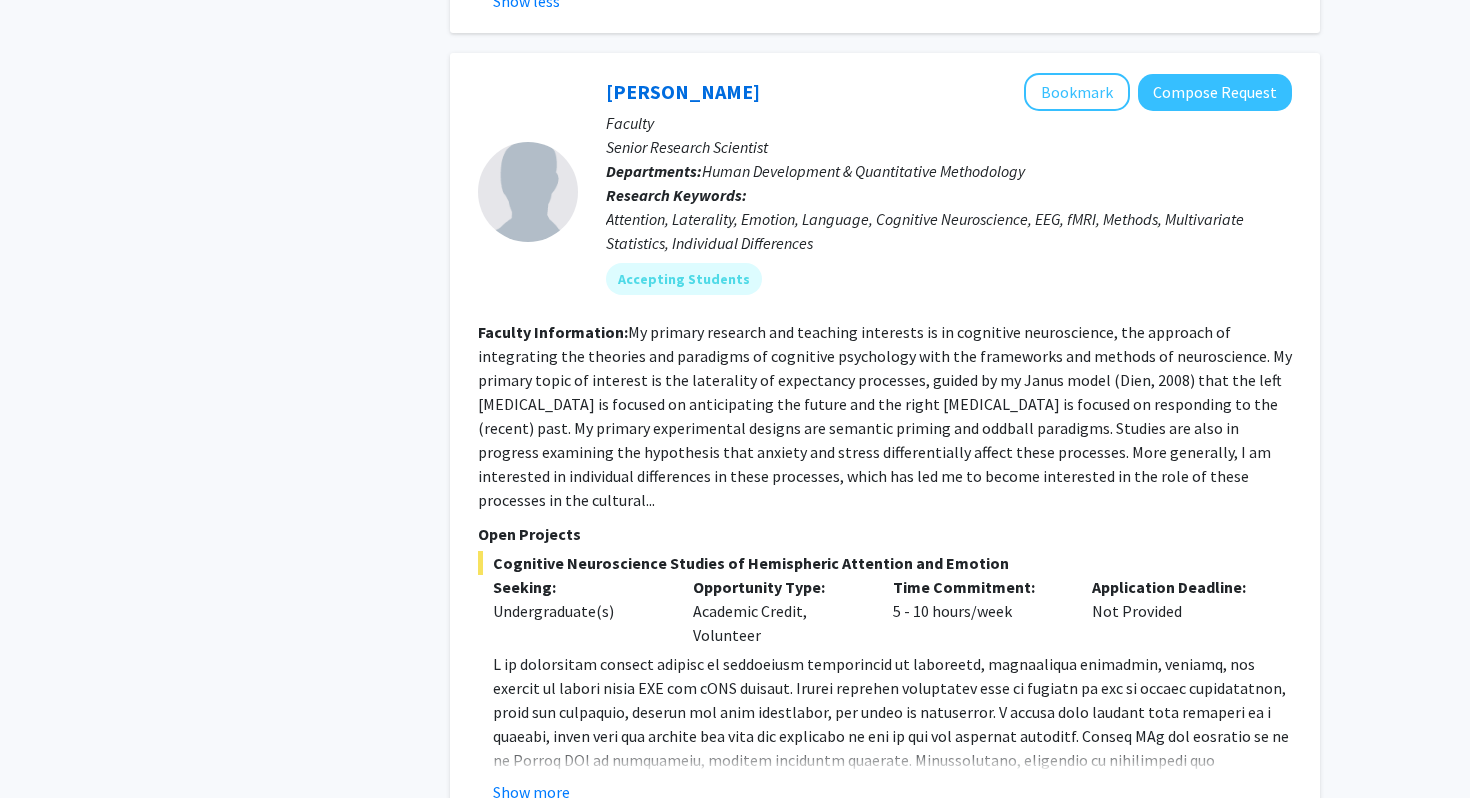 scroll, scrollTop: 1130, scrollLeft: 0, axis: vertical 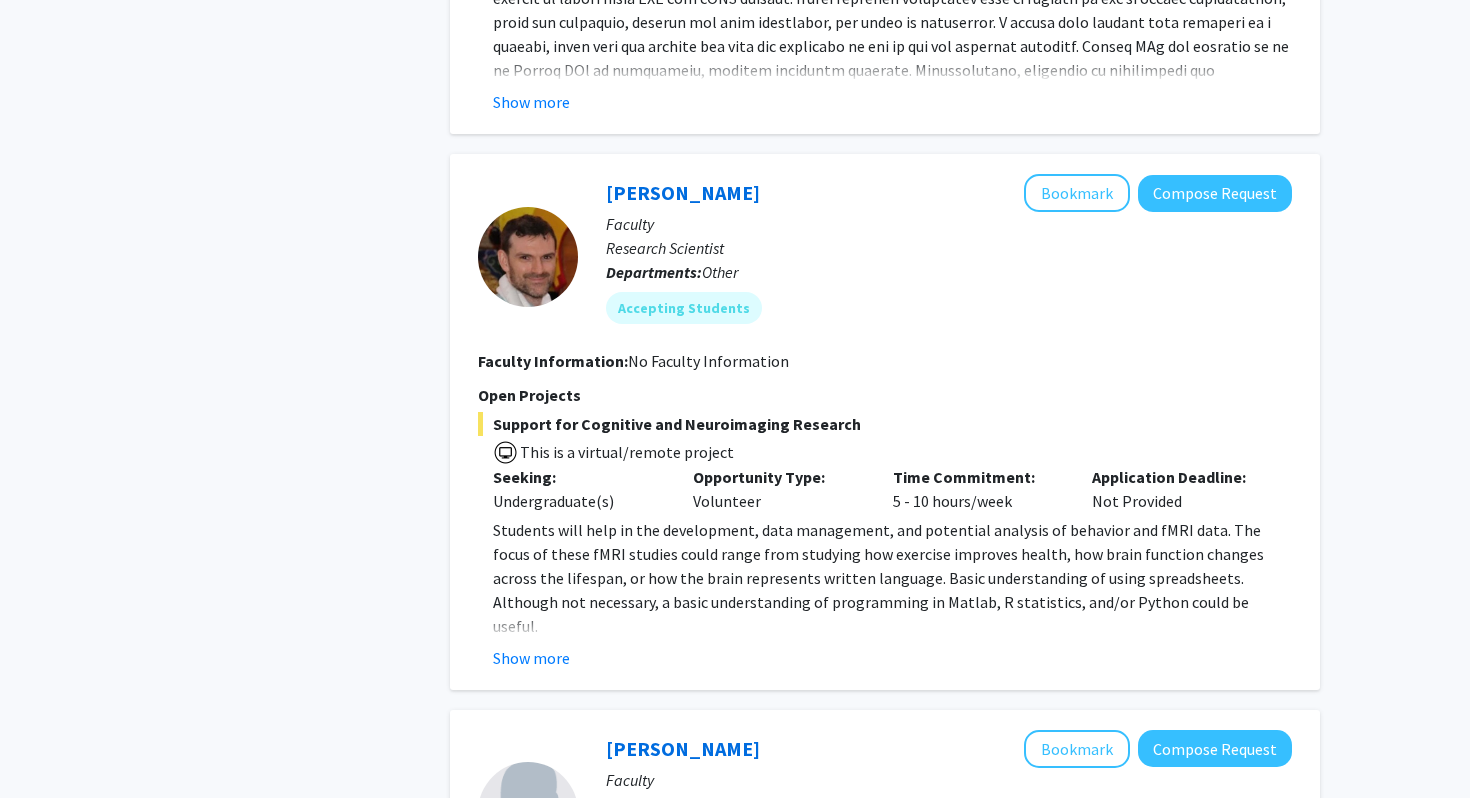 click on "Students will help in the development, data management, and potential analysis of behavior and fMRI data. The focus of these fMRI studies could range from studying how exercise improves health, how brain function changes across the lifespan, or how the brain represents written language. Basic understanding of using spreadsheets. Although not necessary, a basic understanding of programming in Matlab, R statistics, and/or Python could be useful." 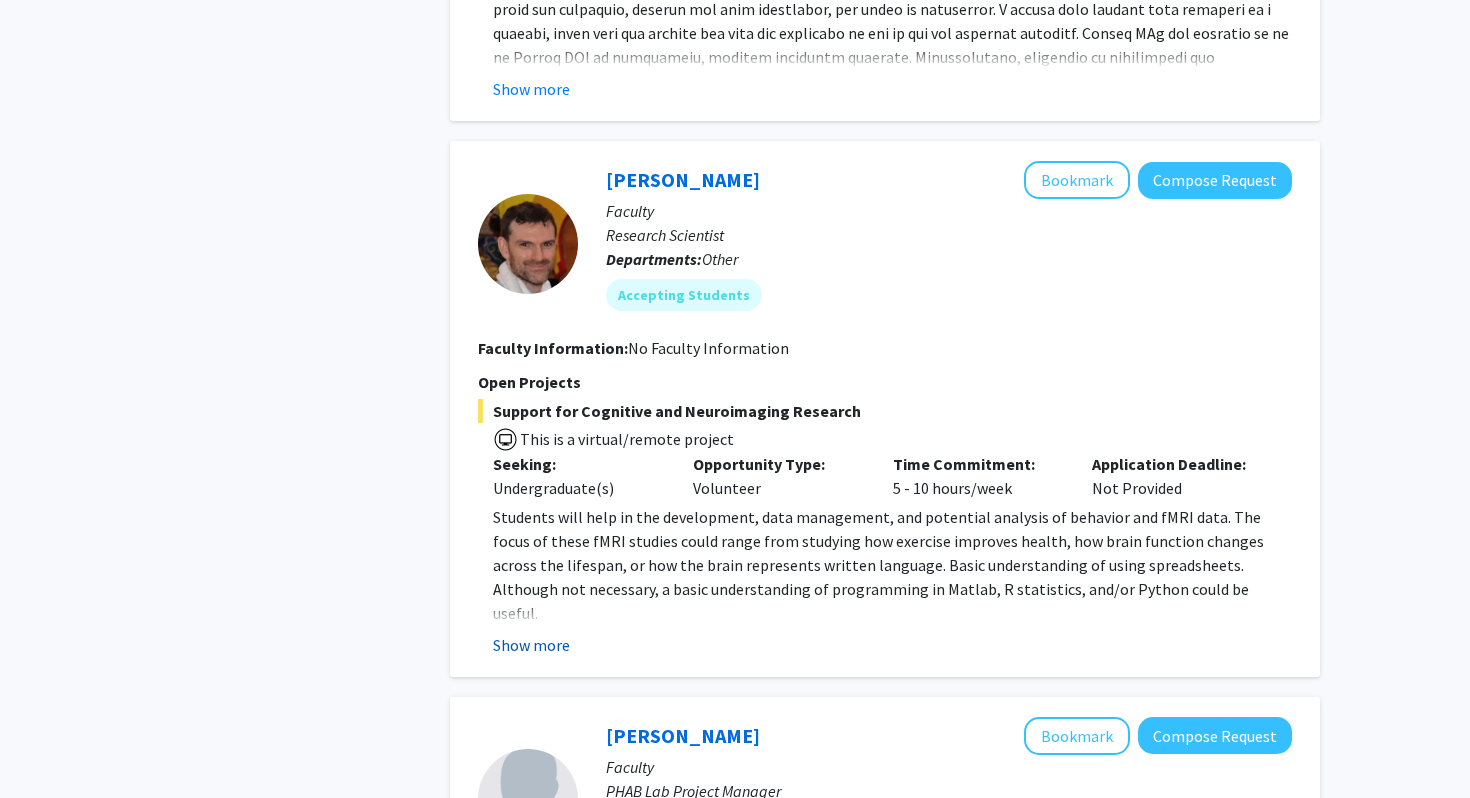 click on "Show more" 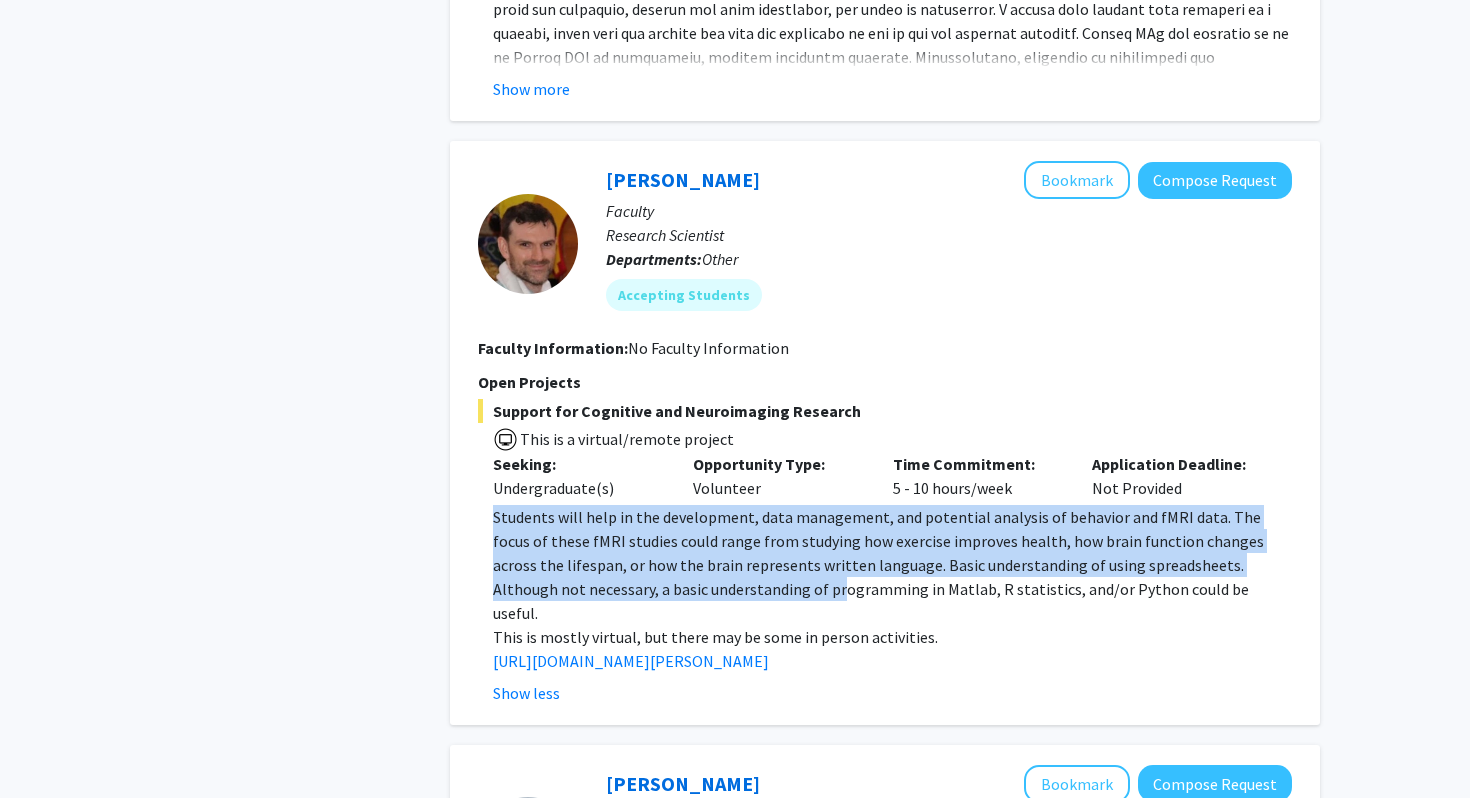 drag, startPoint x: 495, startPoint y: 469, endPoint x: 748, endPoint y: 530, distance: 260.24988 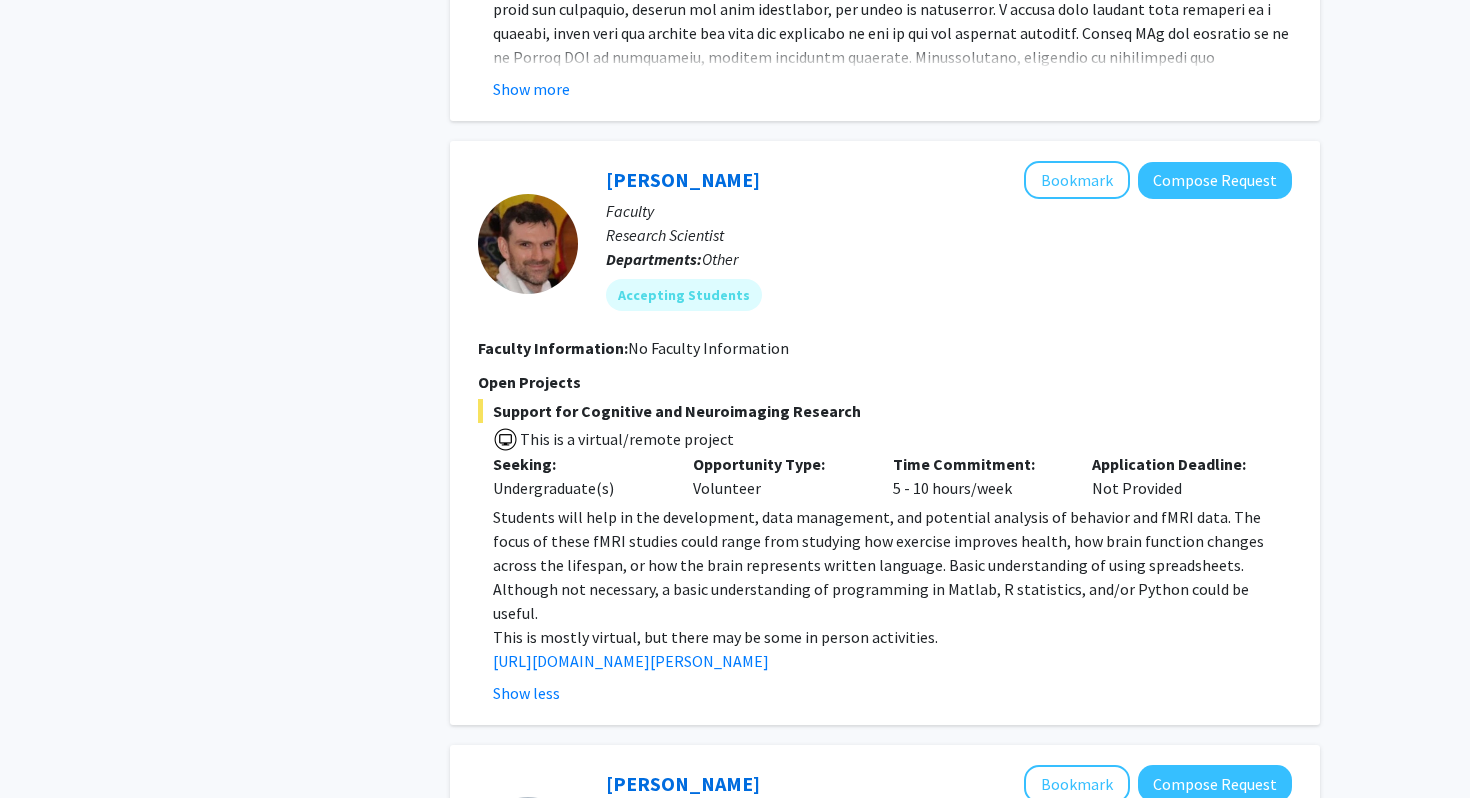 click on "Students will help in the development, data management, and potential analysis of behavior and fMRI data. The focus of these fMRI studies could range from studying how exercise improves health, how brain function changes across the lifespan, or how the brain represents written language. Basic understanding of using spreadsheets. Although not necessary, a basic understanding of programming in Matlab, R statistics, and/or Python could be useful." 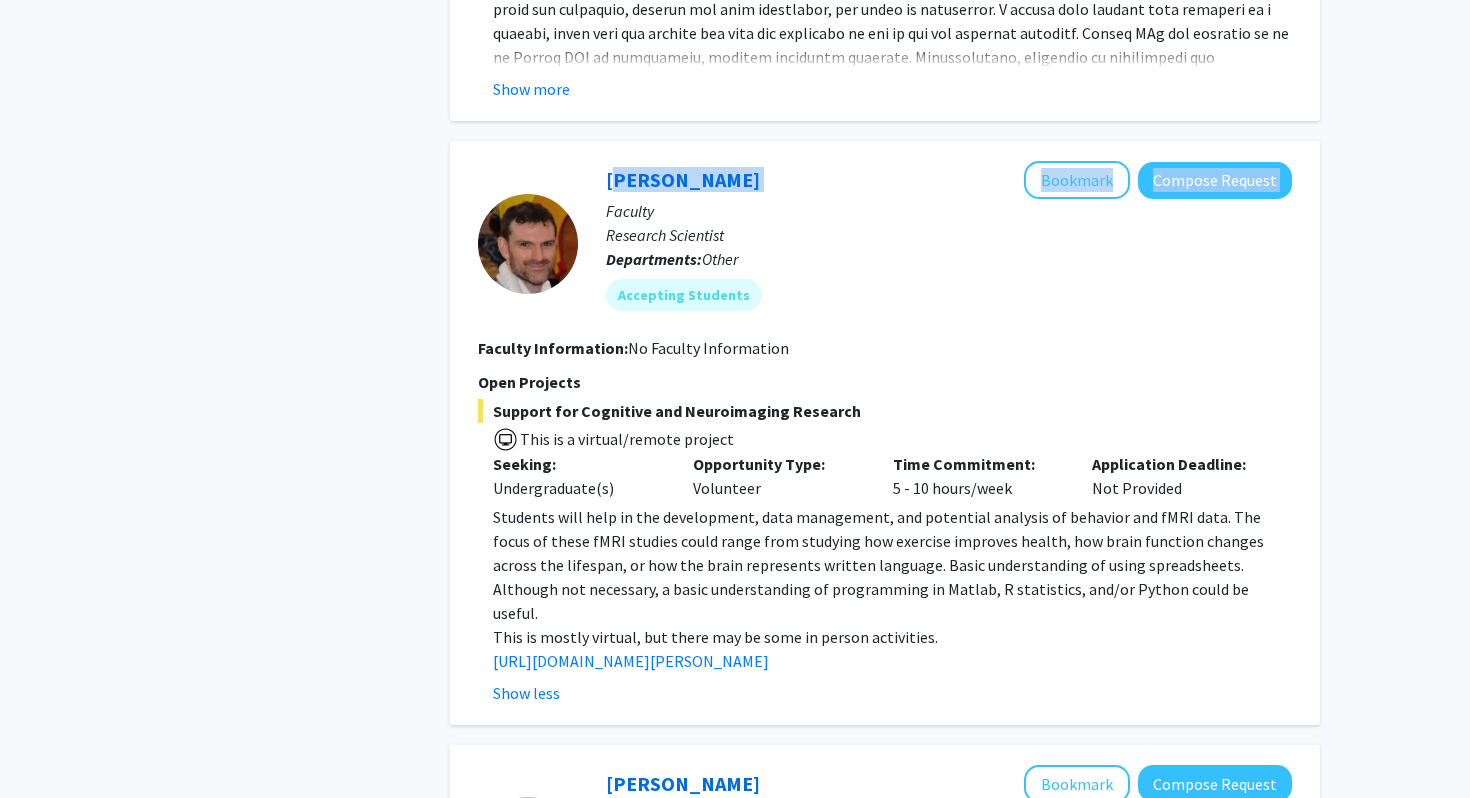 drag, startPoint x: 595, startPoint y: 134, endPoint x: 761, endPoint y: 131, distance: 166.0271 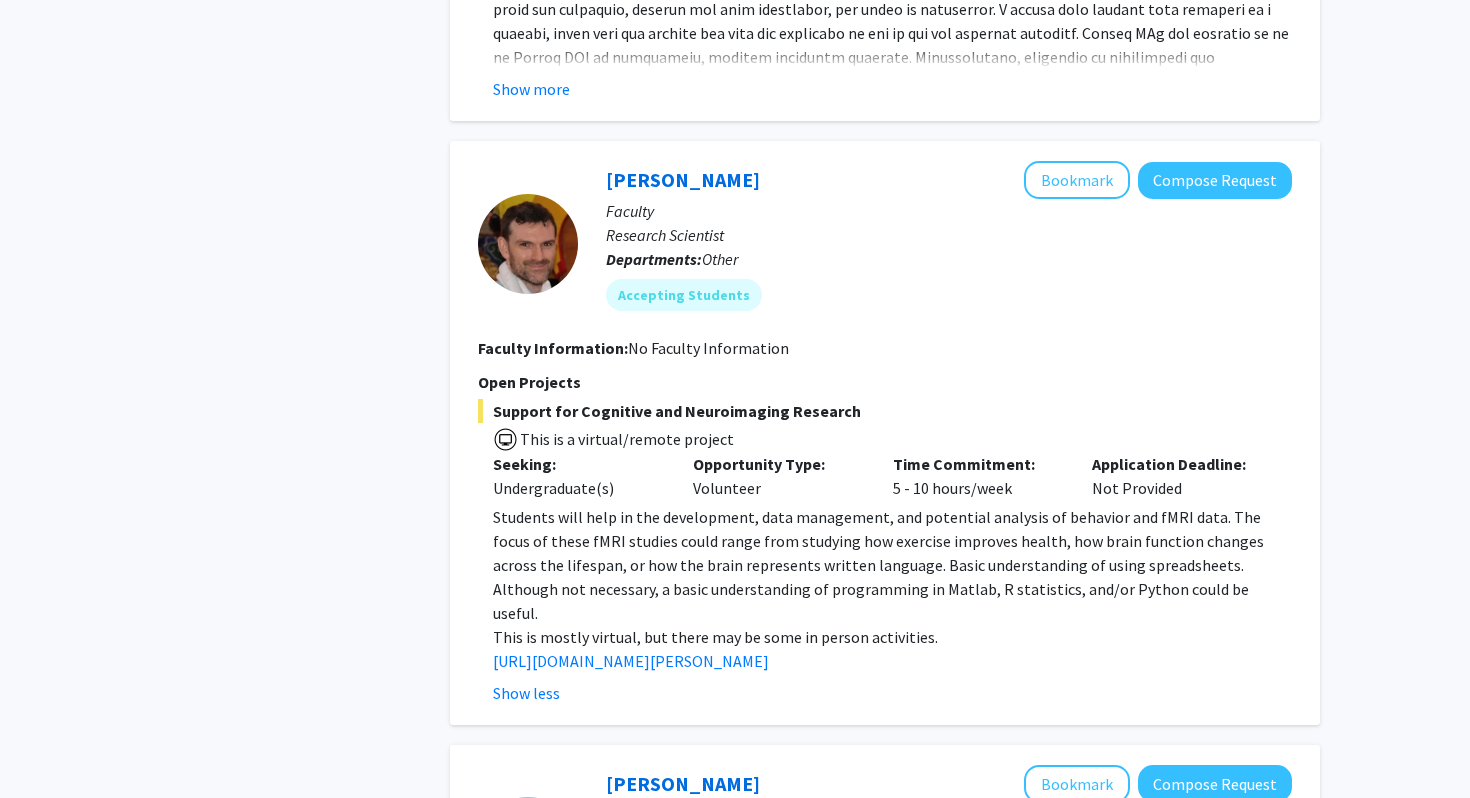 click on "Jeremy Purcell   Bookmark
Compose Request" 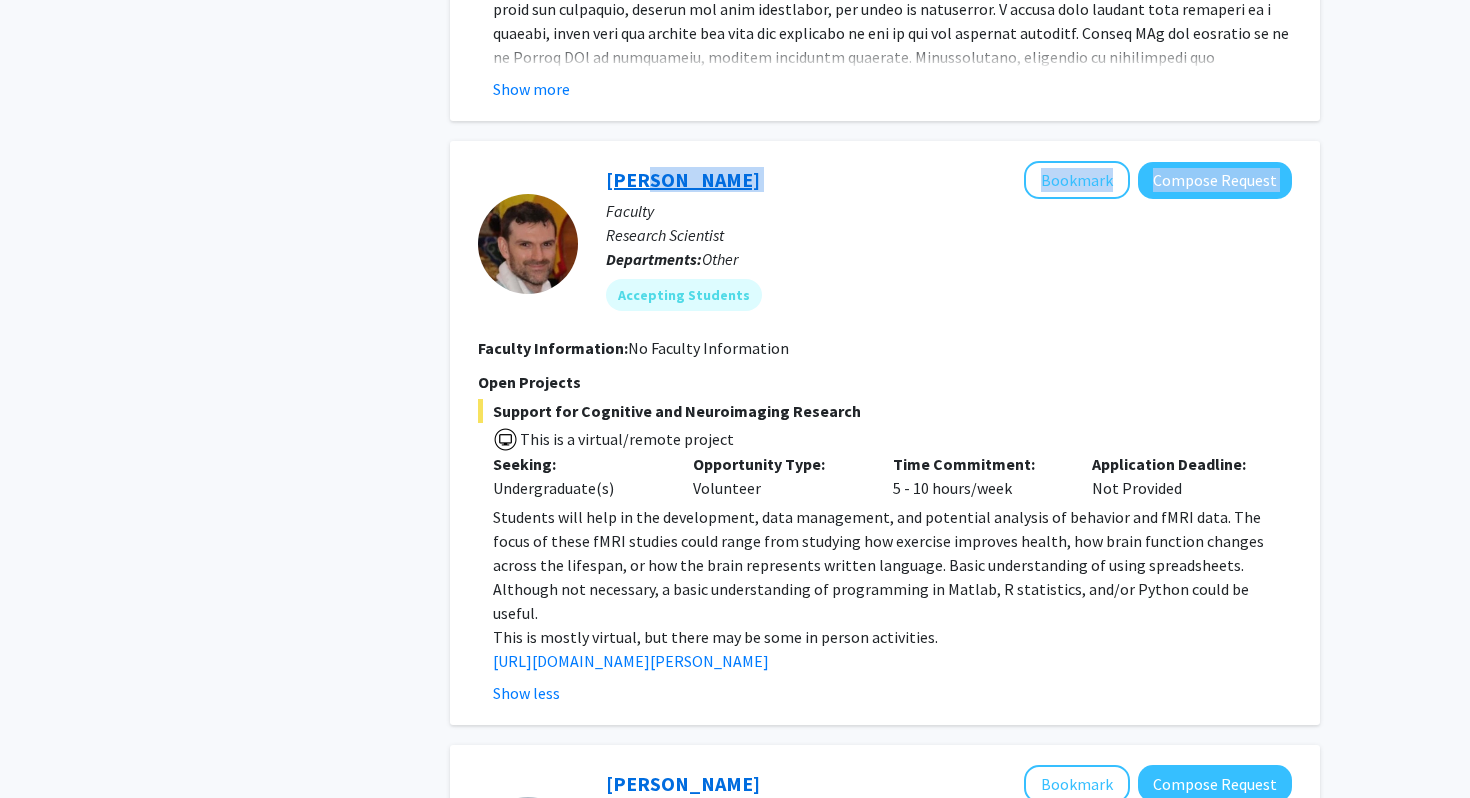 drag, startPoint x: 783, startPoint y: 133, endPoint x: 631, endPoint y: 128, distance: 152.08221 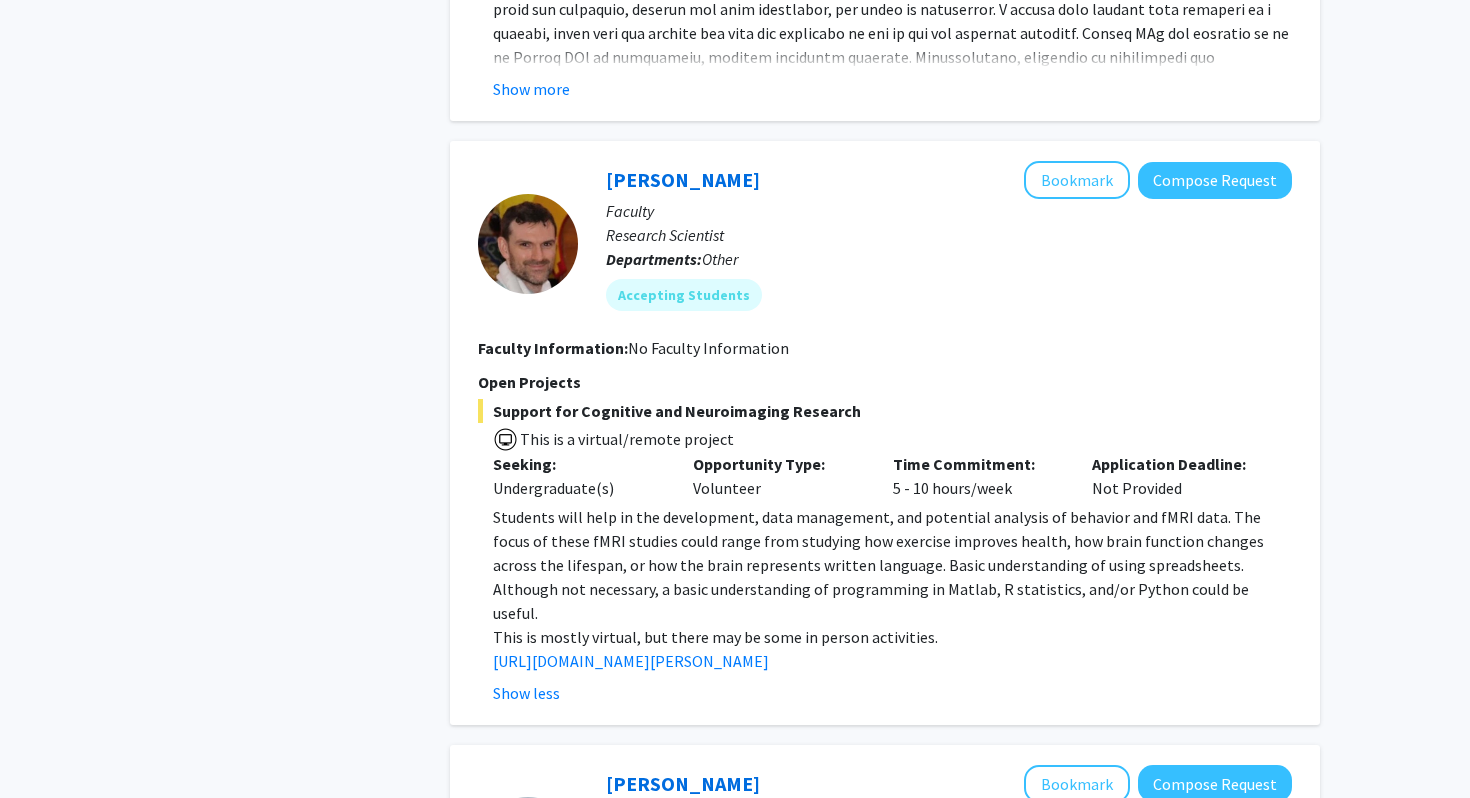 click on "Refine By Collaboration Status: Collaboration Status  All Faculty/Staff    Collaboration Status  Faculty/Staff accepting students    Collaboration Status  Faculty/Staff with posted projects    Collaboration Status  Faculty/Staff with posted remote projects    Projects Seeking: Projects Seeking Level  All Projects    Projects Seeking Level  Undergraduate(s)    Projects Seeking Level  Master's Student(s)    Projects Seeking Level  Doctoral Candidate(s) (PhD, MD, DMD, PharmD, etc.)    Projects Seeking Level  Postdoctoral Researcher(s) / Research Staff    Projects Seeking Level  Medical Resident(s) / Medical Fellow(s)    Projects Seeking Level  Faculty    Division & Department:      A. James Clark School of Engineering  (Select All)  (Select All)  Chemical & Biomolecular Engineering  Chemical & Biomolecular Engineering  Other  Other       College of Agriculture and Natural Resources       College of Arts and Humanities       College of Behavioral and Social Sciences" 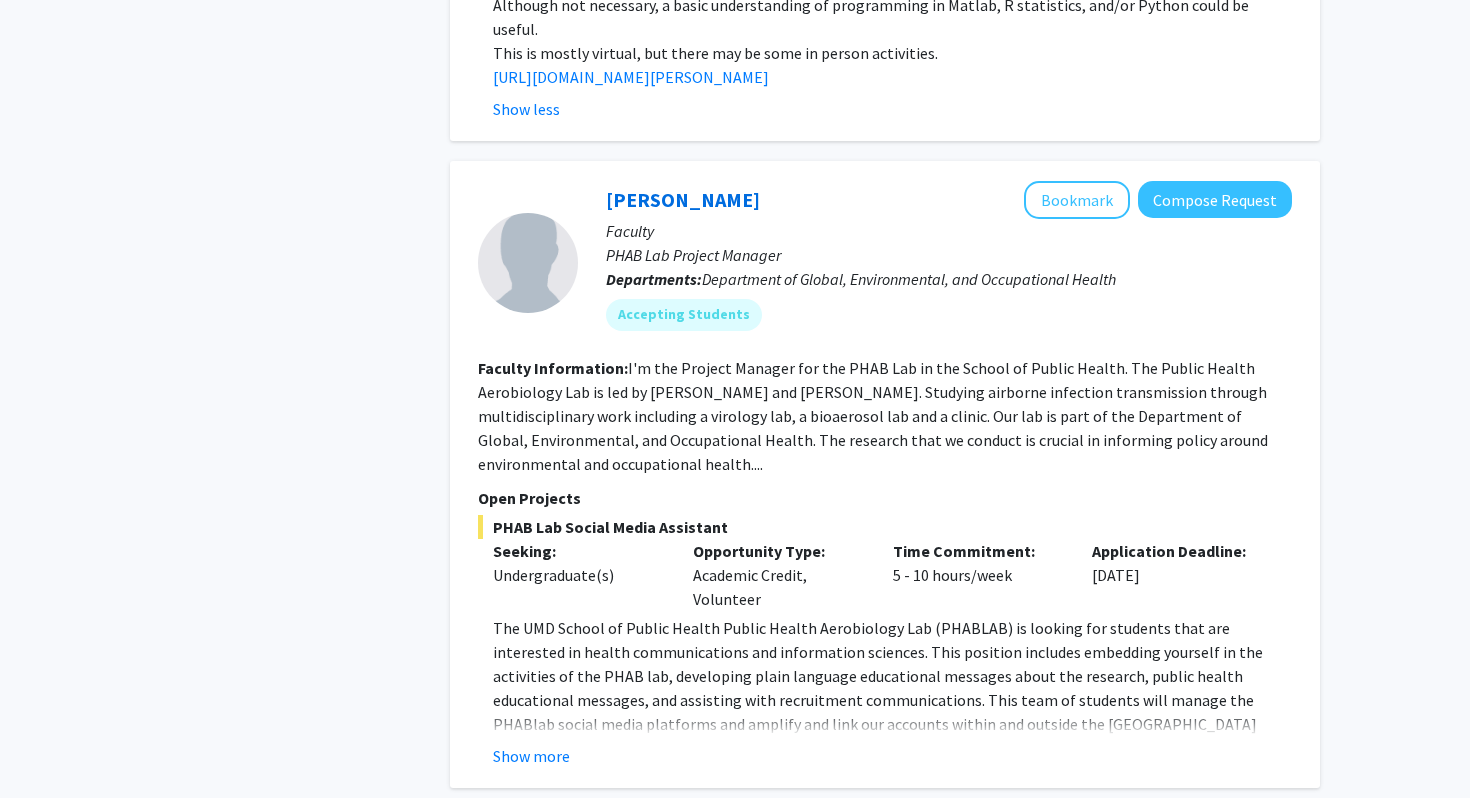 scroll, scrollTop: 2424, scrollLeft: 0, axis: vertical 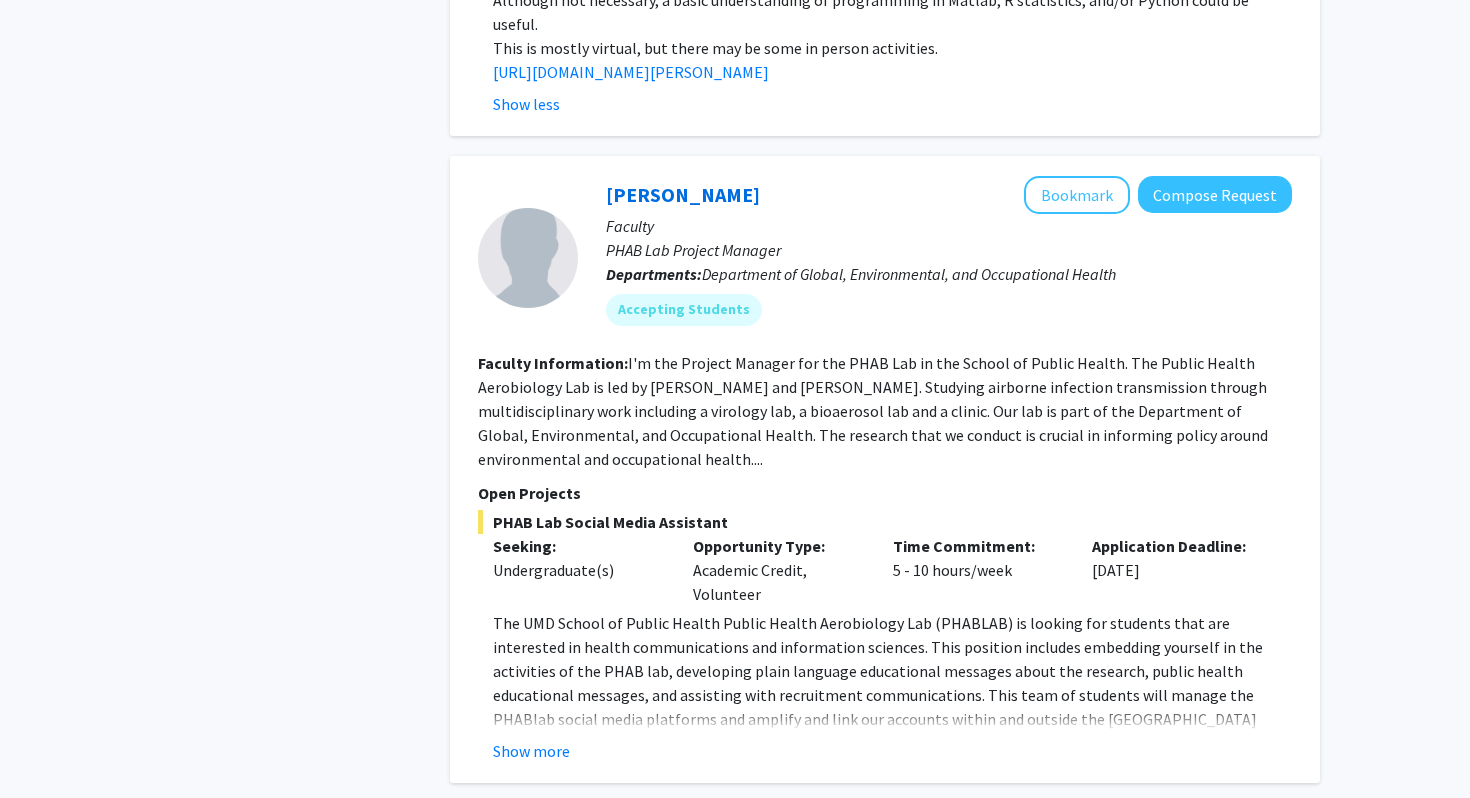 drag, startPoint x: 1110, startPoint y: 289, endPoint x: 965, endPoint y: 381, distance: 171.72362 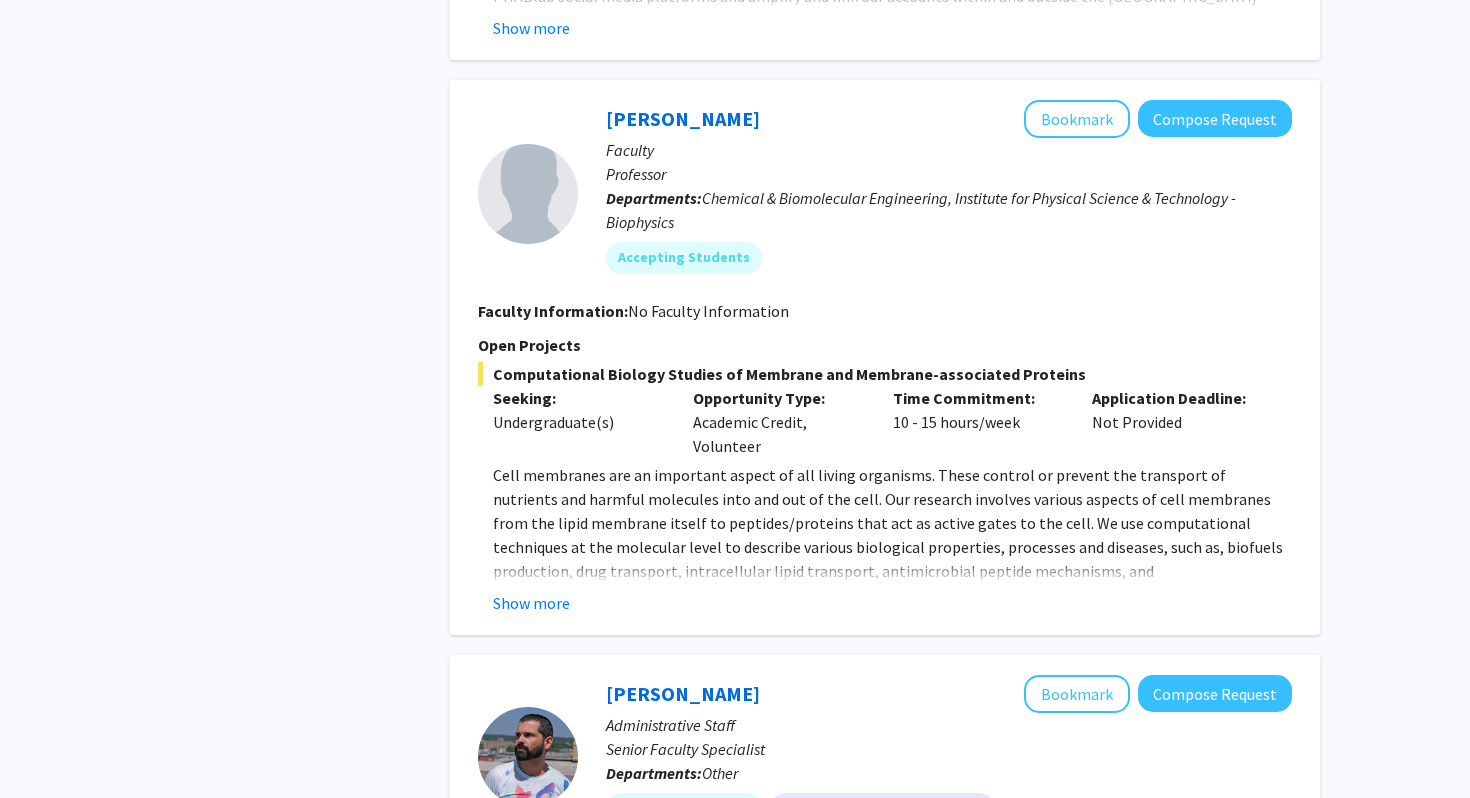 scroll, scrollTop: 3156, scrollLeft: 0, axis: vertical 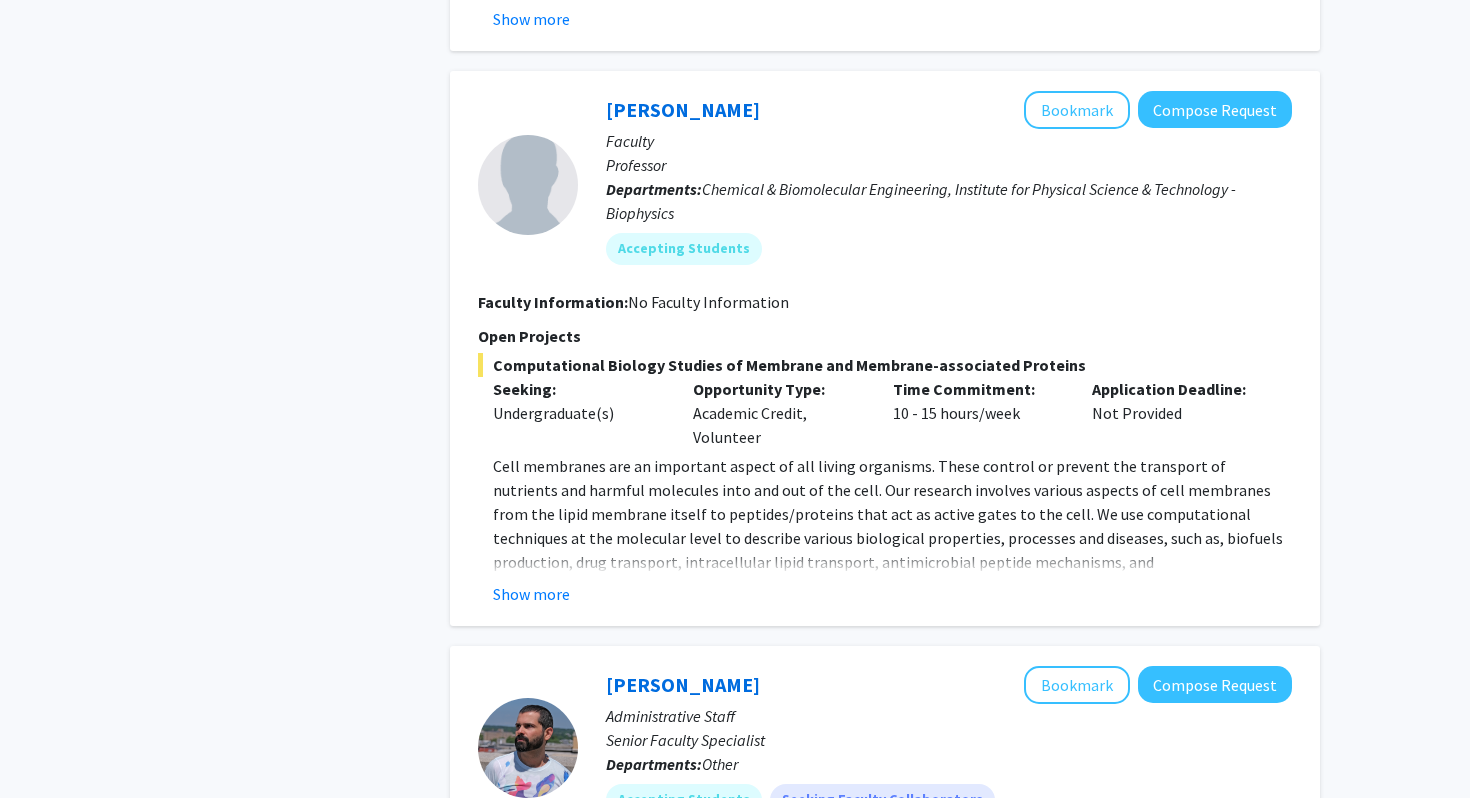 click on "Cell membranes are an important aspect of all living organisms. These control or prevent the transport of nutrients and harmful molecules into and out of the cell. Our research involves various aspects of cell membranes from the lipid membrane itself to peptides/proteins that act as active gates to the cell. We use computational techniques at the molecular level to describe various biological properties, processes and diseases, such as, biofuels production, drug transport, intracellular lipid transport, antimicrobial peptide mechanisms, and bacterial/mammalian membrane modeling. Additional applications to our work are probing mechanisms of lipid transport within the cell, how microbes become resistant to antibiotics, modeling proteins of SARS-CoV-2, estimating drug permeation across the skin, growth mechanisms in [MEDICAL_DATA], and understanding [MEDICAL_DATA] diseases. Our simulations utilize high-performance computing and some work involves the use of machine learning" 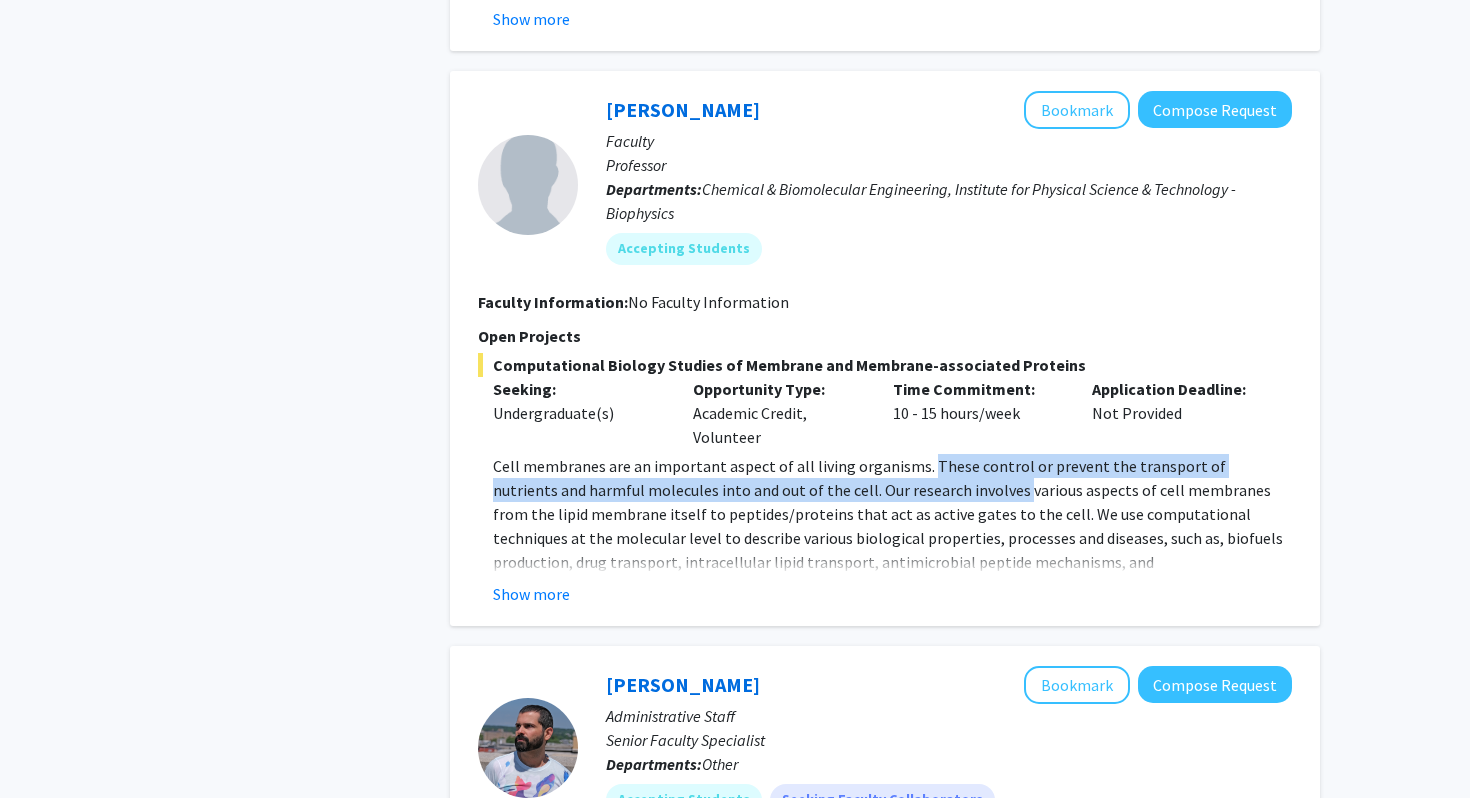 drag, startPoint x: 918, startPoint y: 393, endPoint x: 926, endPoint y: 415, distance: 23.409399 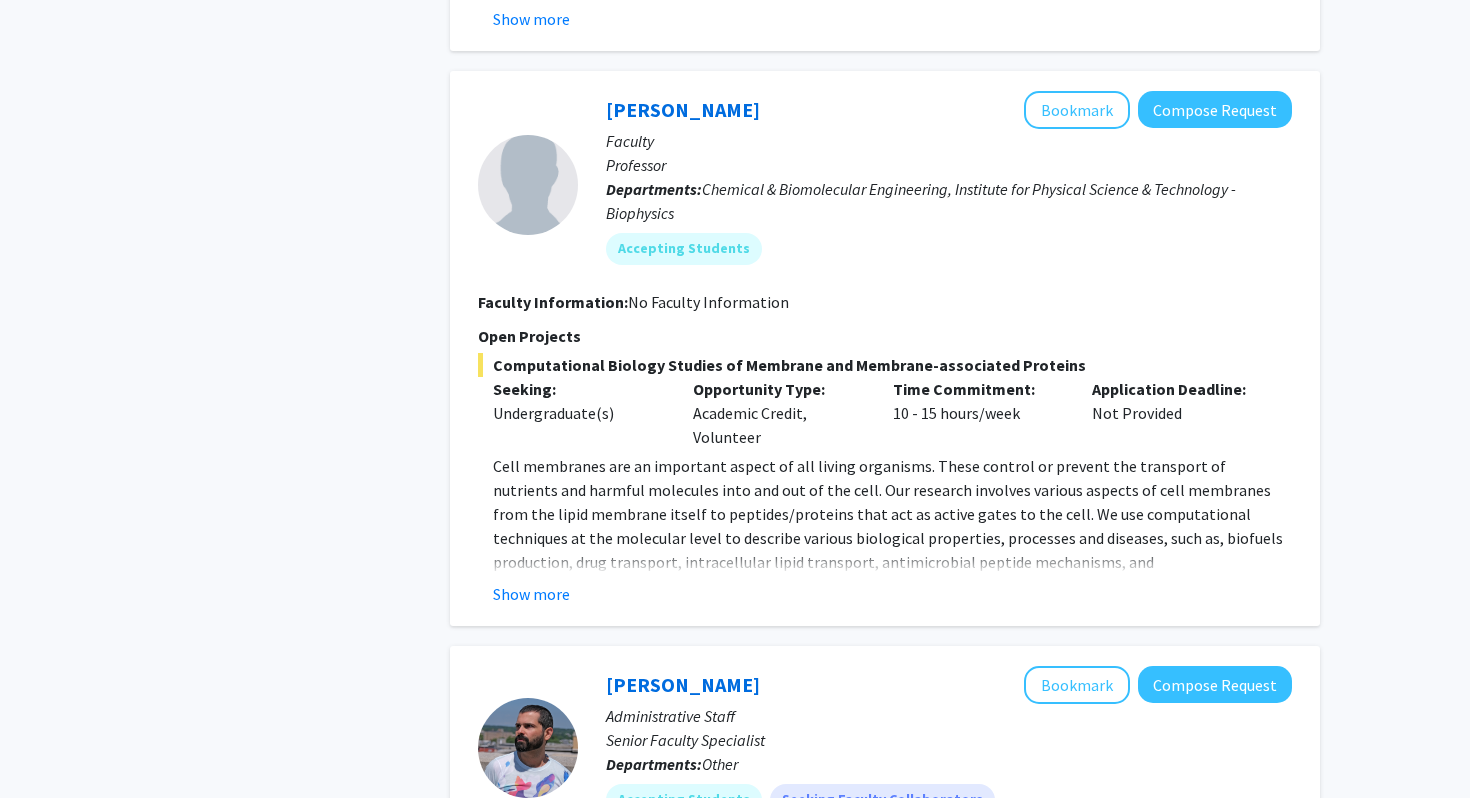 click on "Cell membranes are an important aspect of all living organisms. These control or prevent the transport of nutrients and harmful molecules into and out of the cell. Our research involves various aspects of cell membranes from the lipid membrane itself to peptides/proteins that act as active gates to the cell. We use computational techniques at the molecular level to describe various biological properties, processes and diseases, such as, biofuels production, drug transport, intracellular lipid transport, antimicrobial peptide mechanisms, and bacterial/mammalian membrane modeling. Additional applications to our work are probing mechanisms of lipid transport within the cell, how microbes become resistant to antibiotics, modeling proteins of SARS-CoV-2, estimating drug permeation across the skin, growth mechanisms in [MEDICAL_DATA], and understanding [MEDICAL_DATA] diseases. Our simulations utilize high-performance computing and some work involves the use of machine learning" 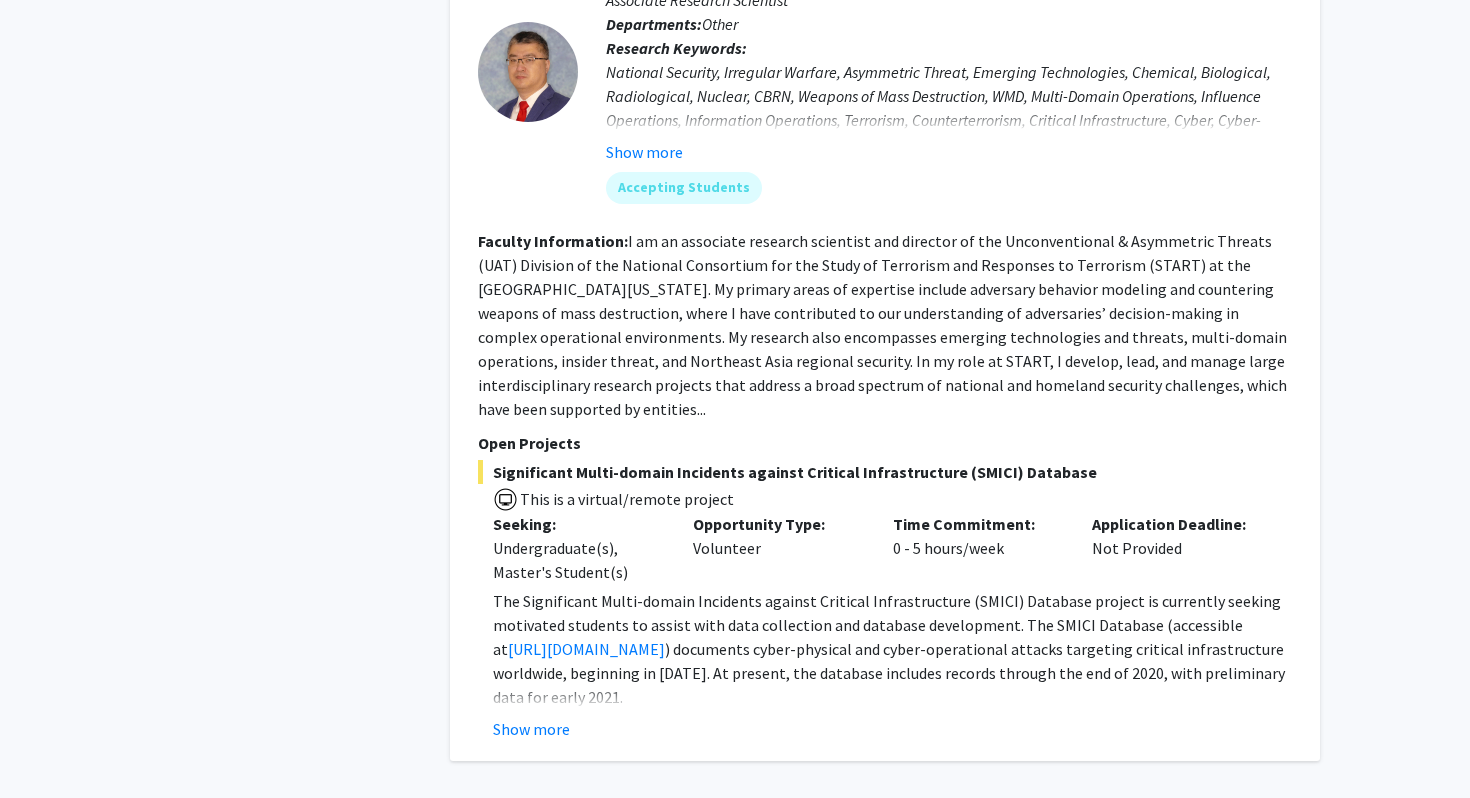 scroll, scrollTop: 6179, scrollLeft: 0, axis: vertical 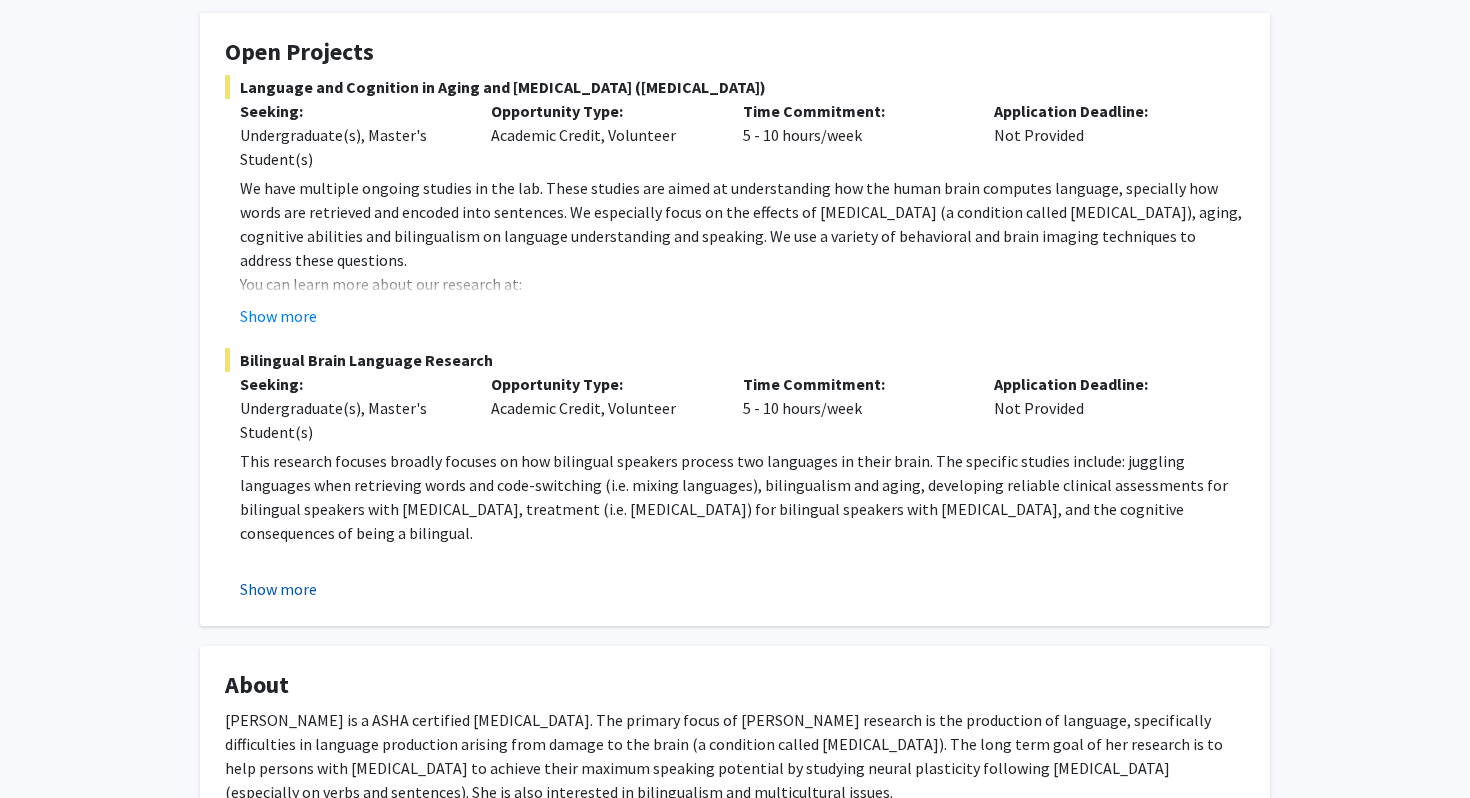 click on "Show more" 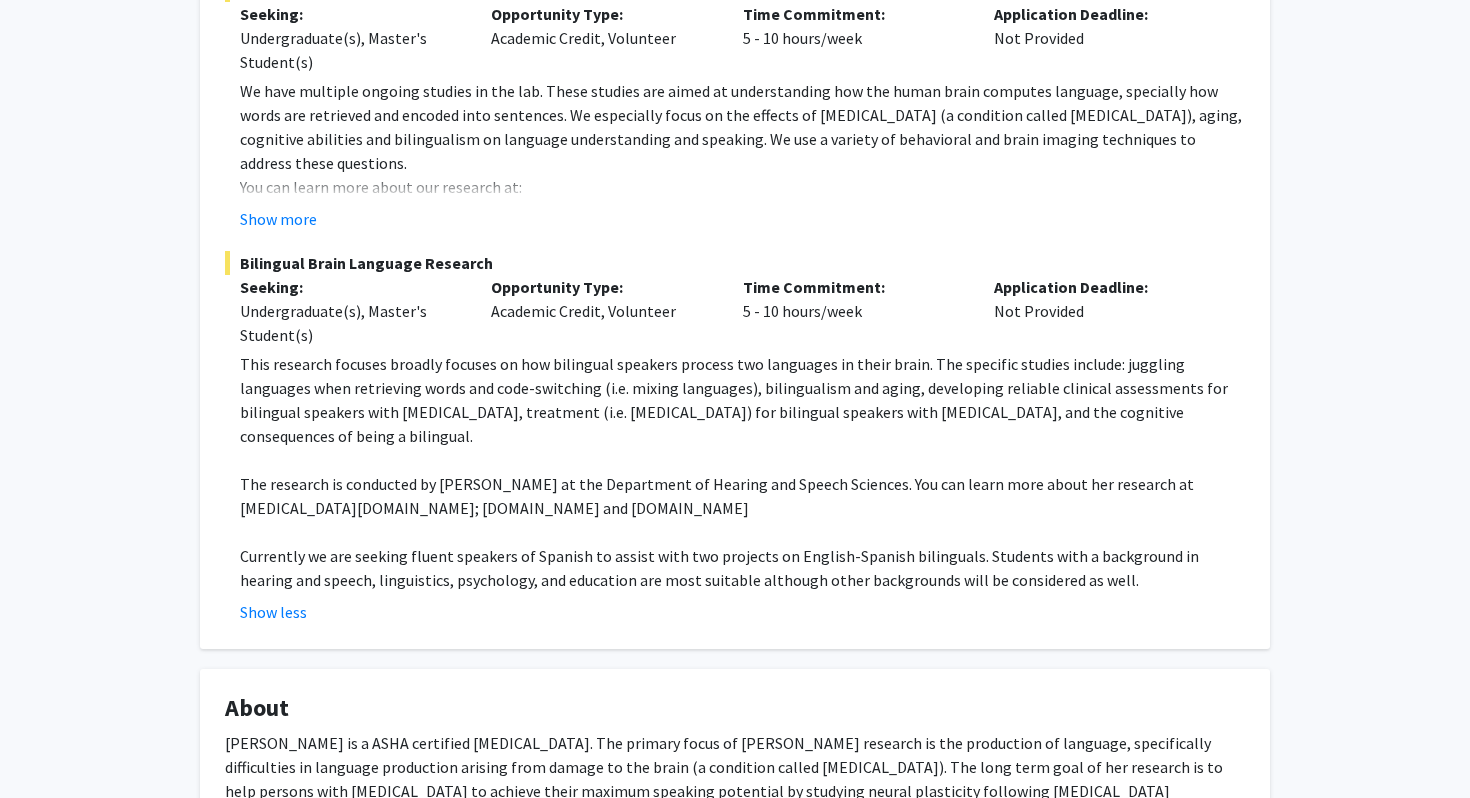 scroll, scrollTop: 0, scrollLeft: 0, axis: both 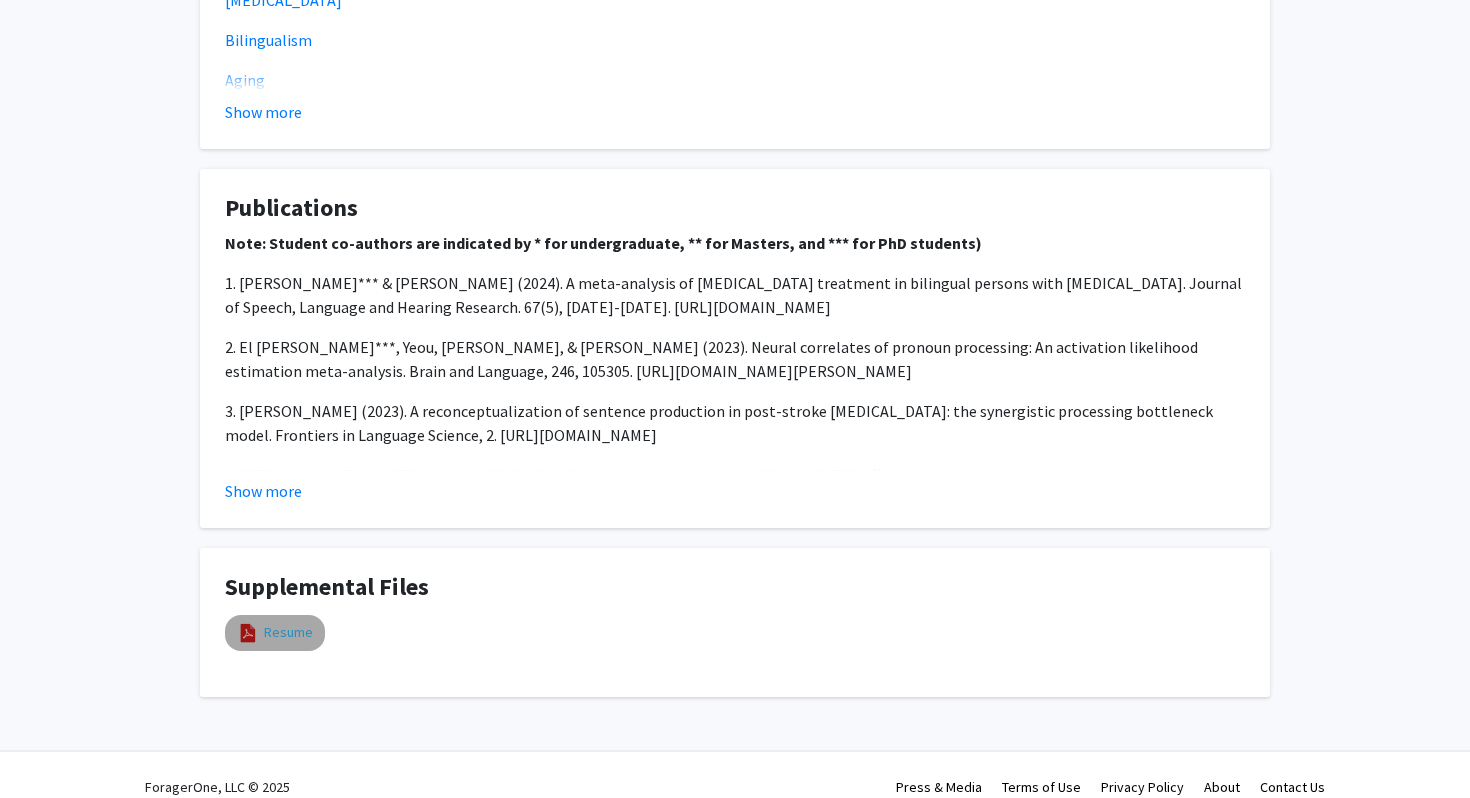 click on "Resume" at bounding box center [288, 632] 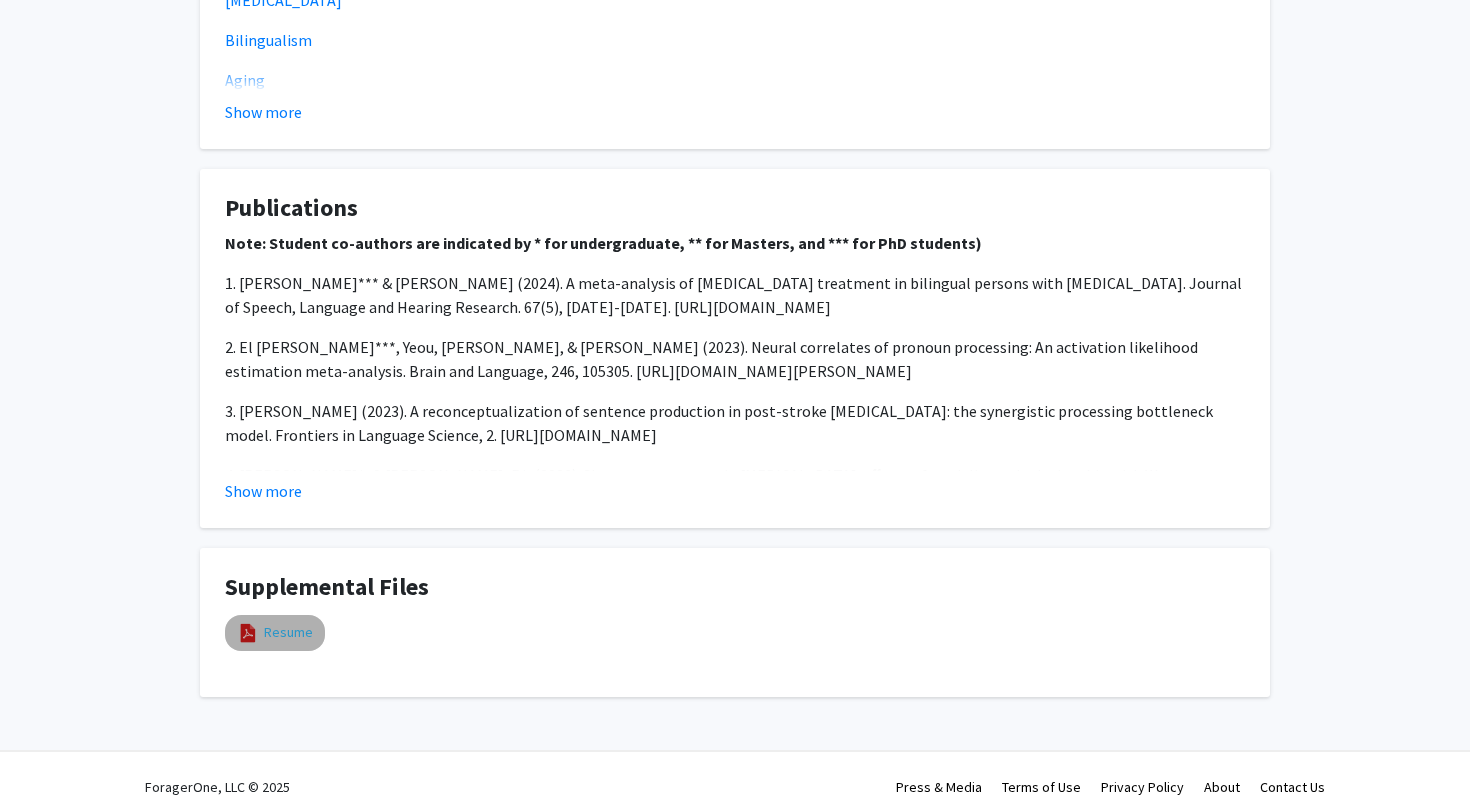 select on "custom" 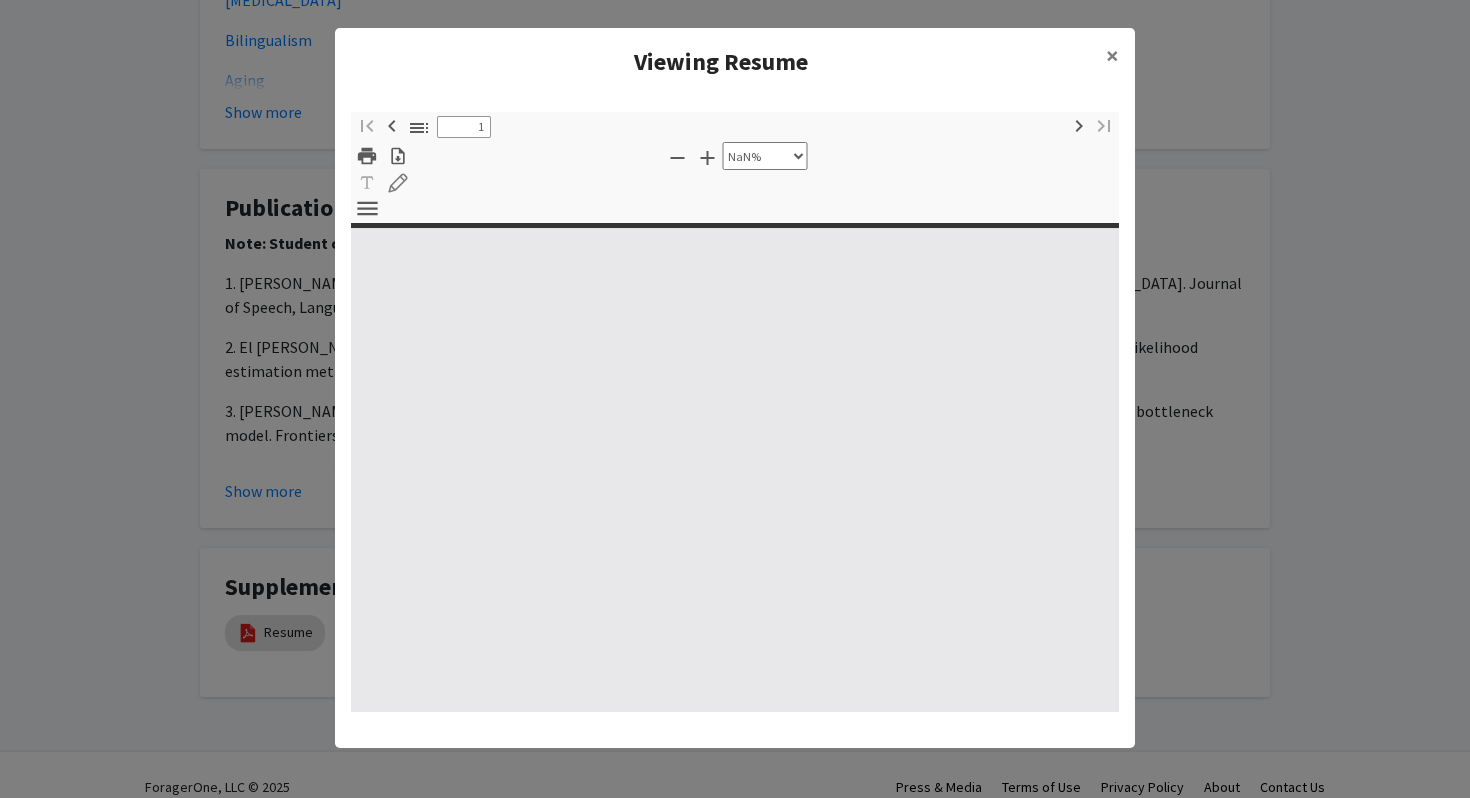 type on "0" 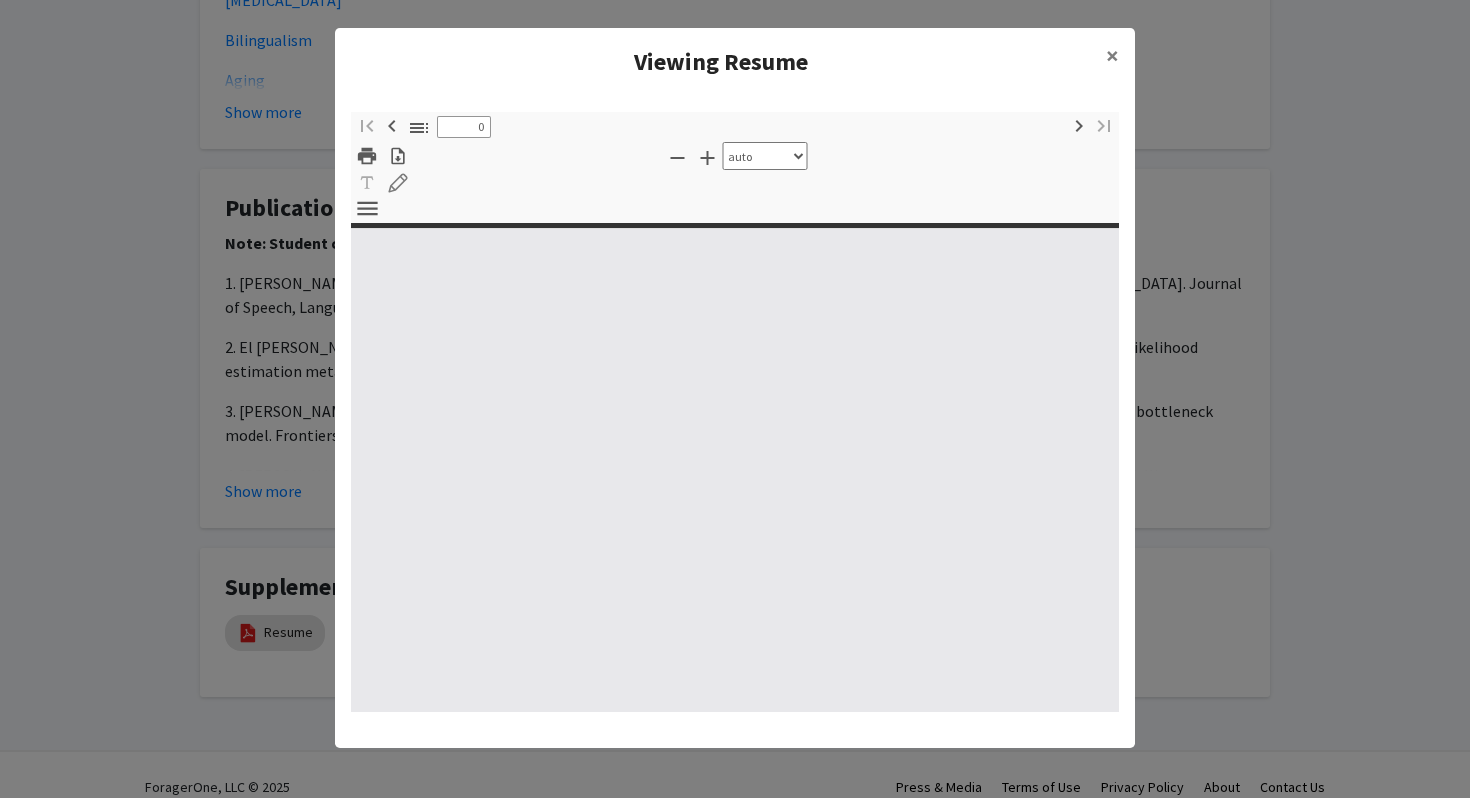 select on "custom" 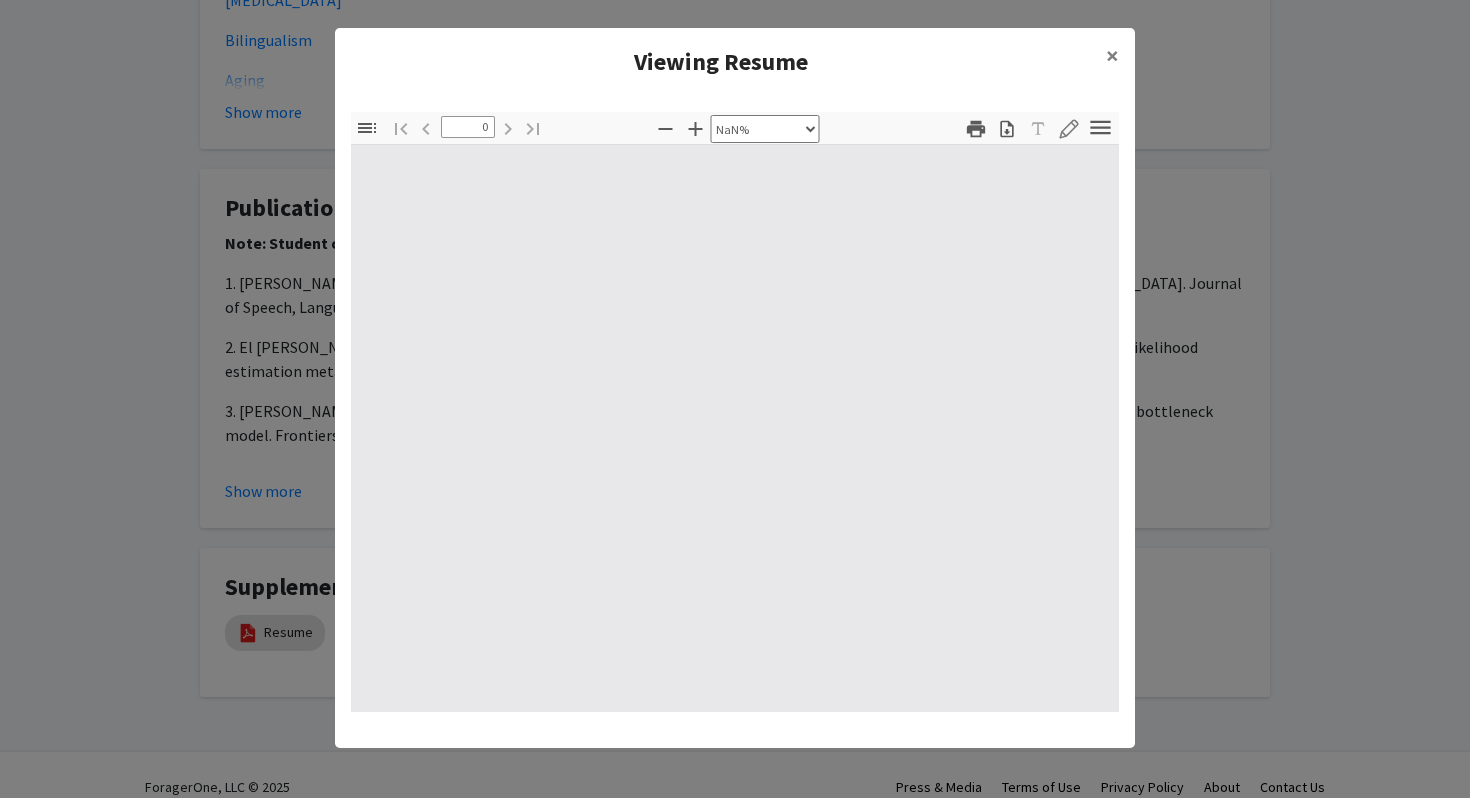 type on "1" 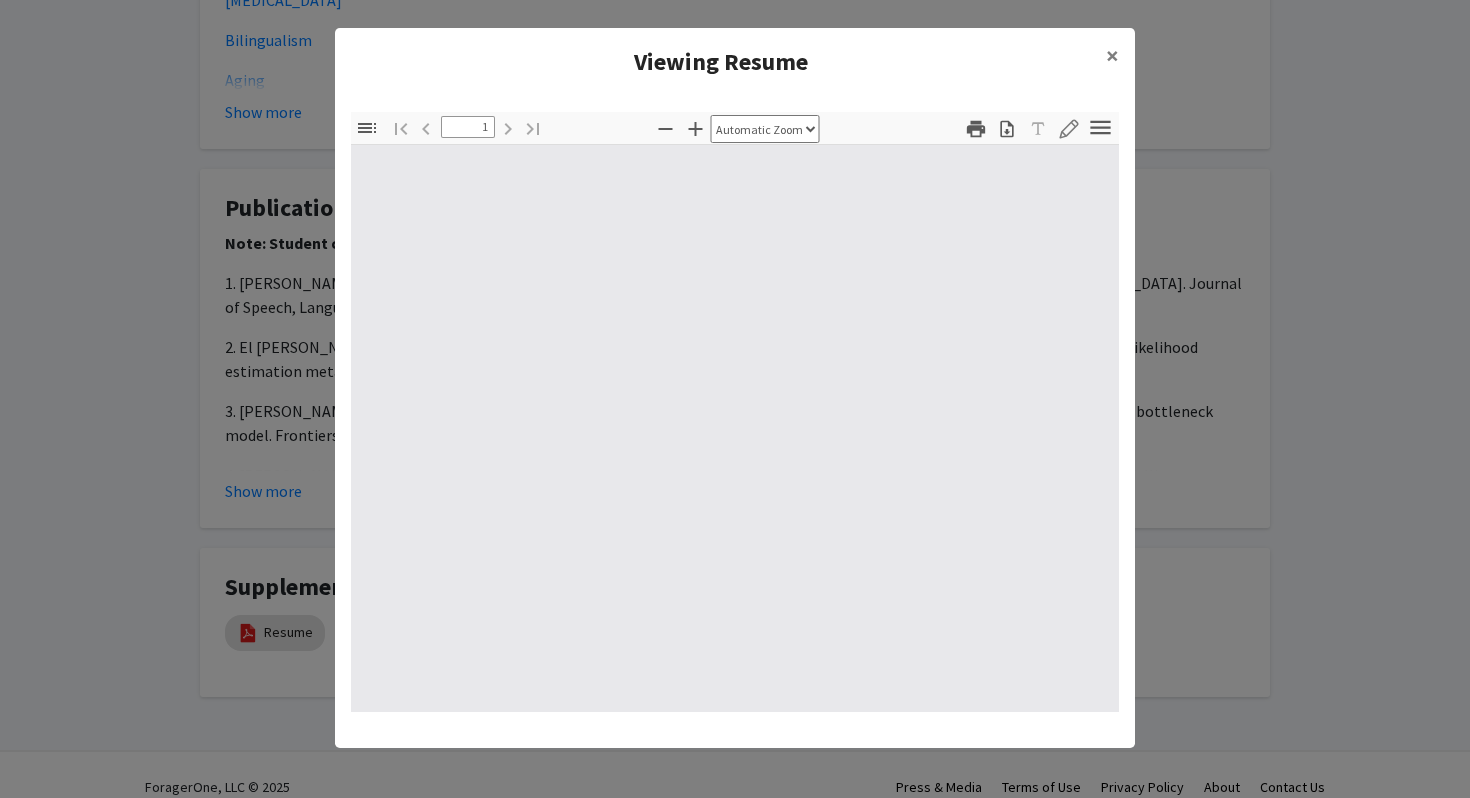 select on "auto" 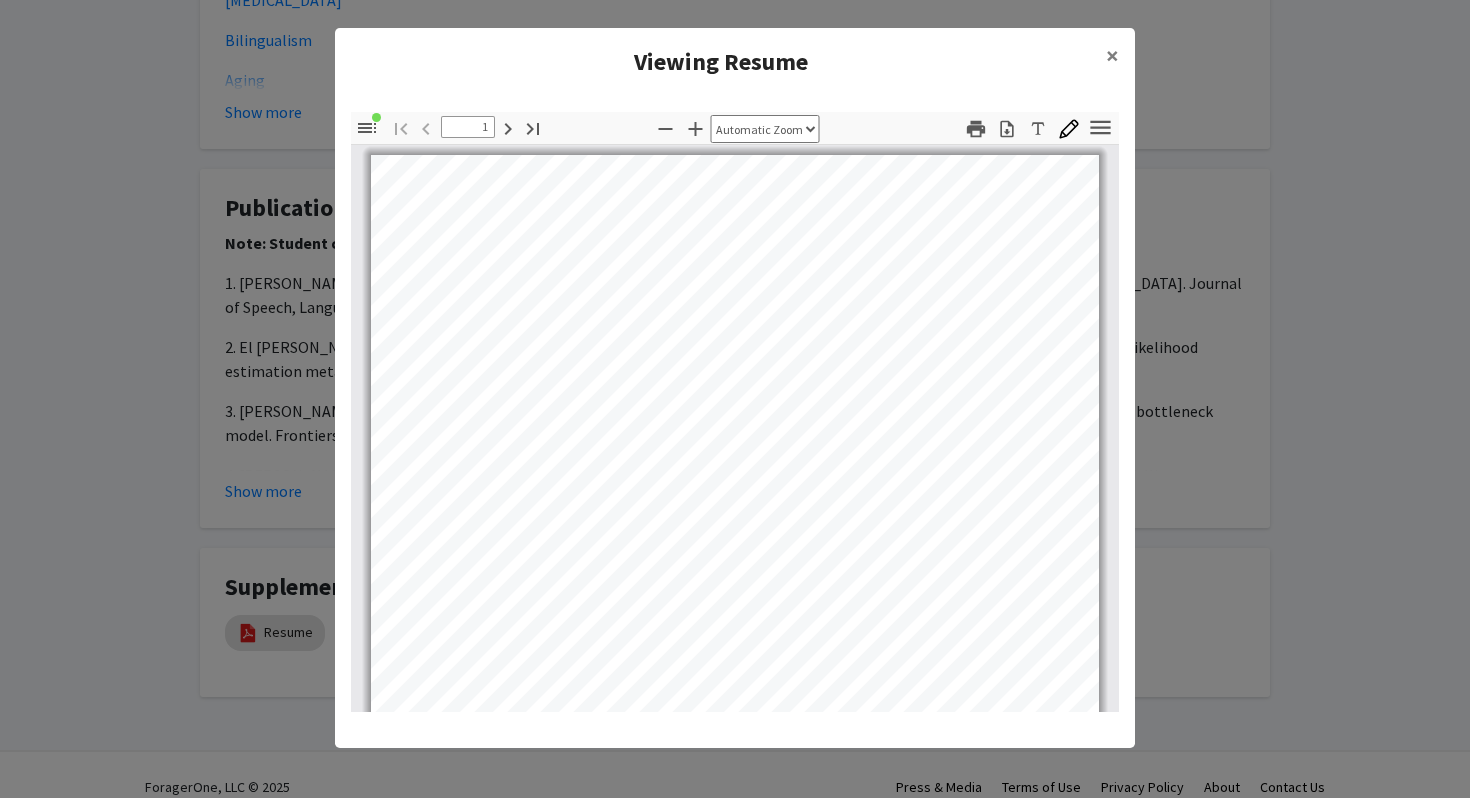 scroll, scrollTop: 0, scrollLeft: 0, axis: both 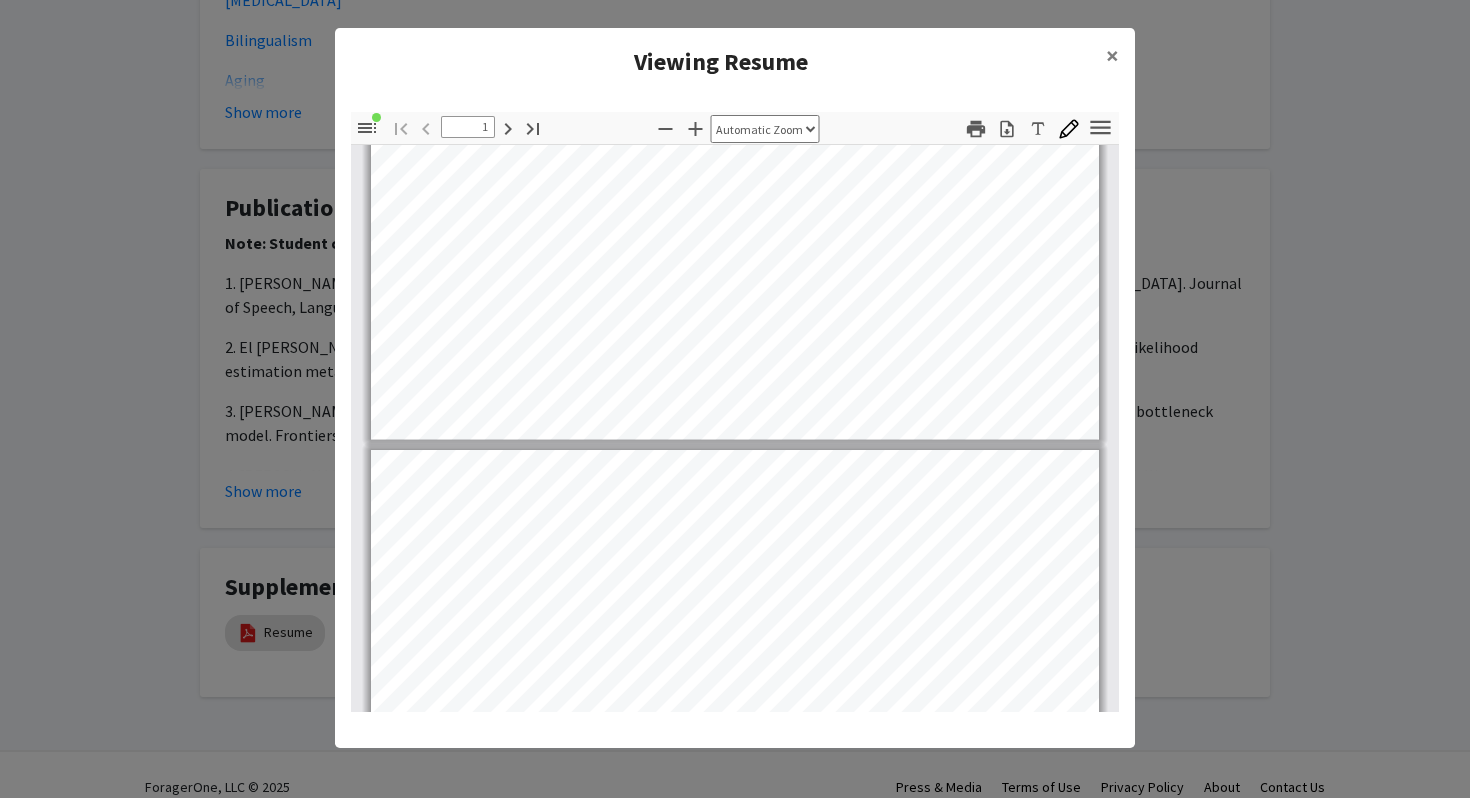 type on "2" 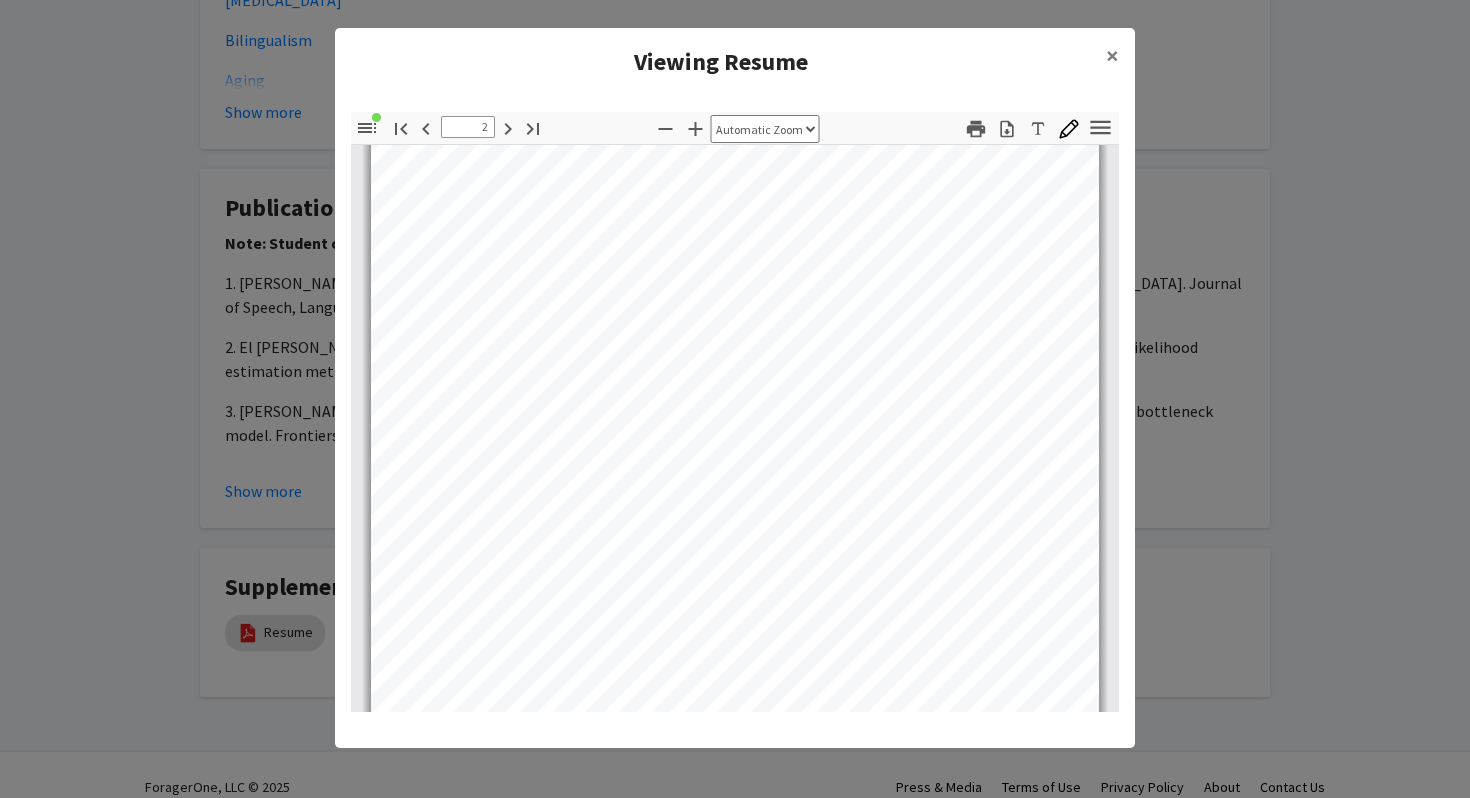 scroll, scrollTop: 1366, scrollLeft: 0, axis: vertical 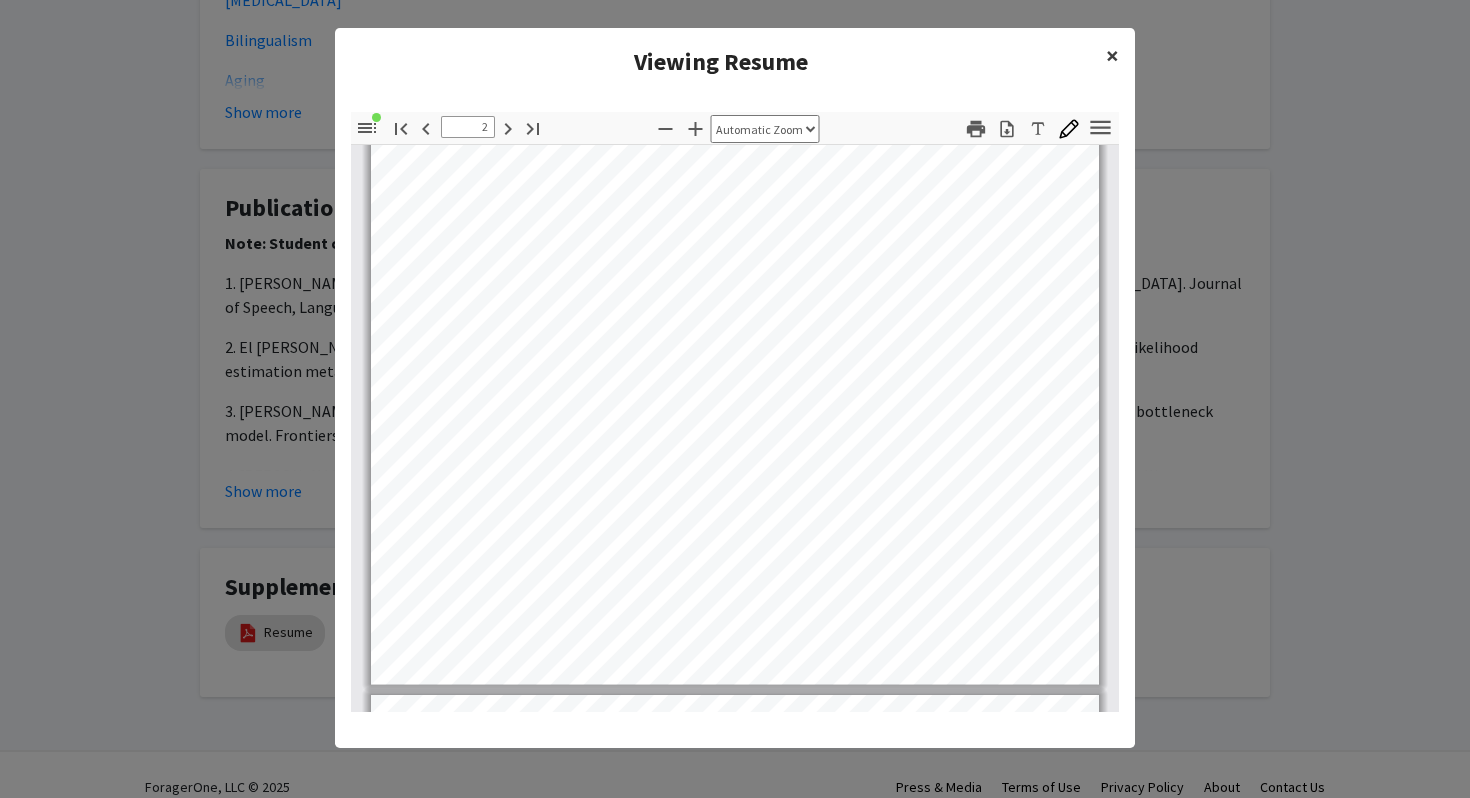 click on "×" 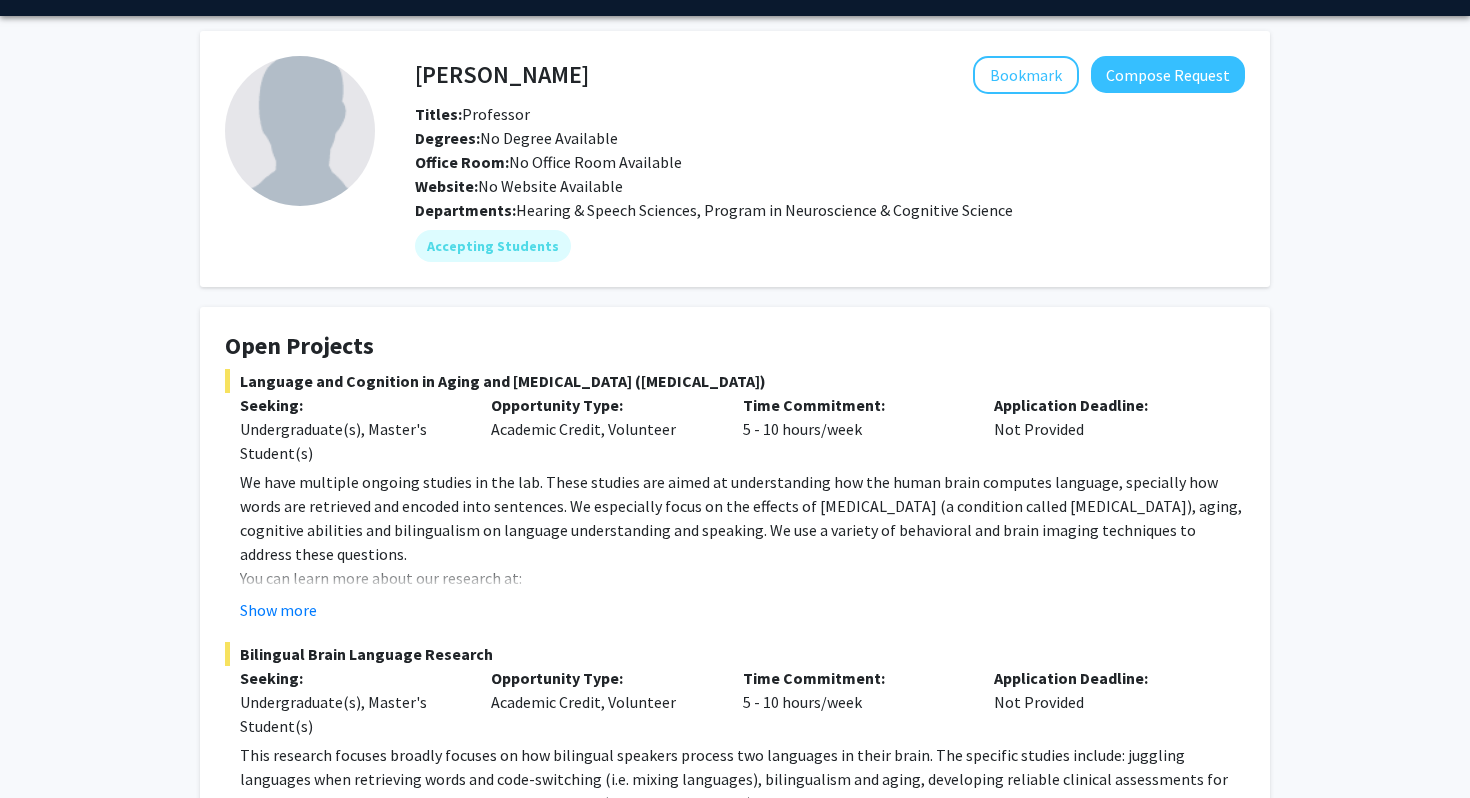 scroll, scrollTop: 0, scrollLeft: 0, axis: both 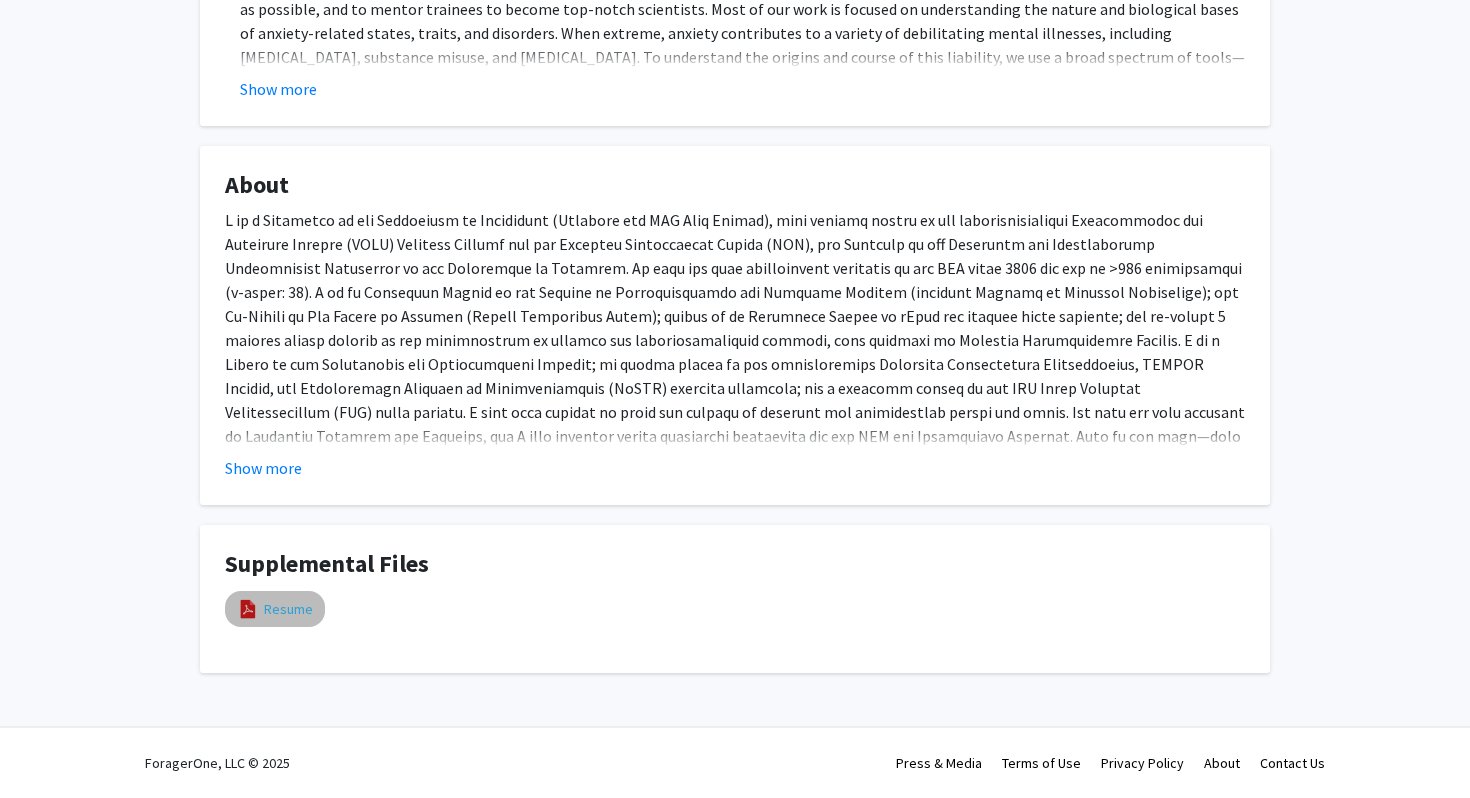 click on "Resume" at bounding box center (288, 609) 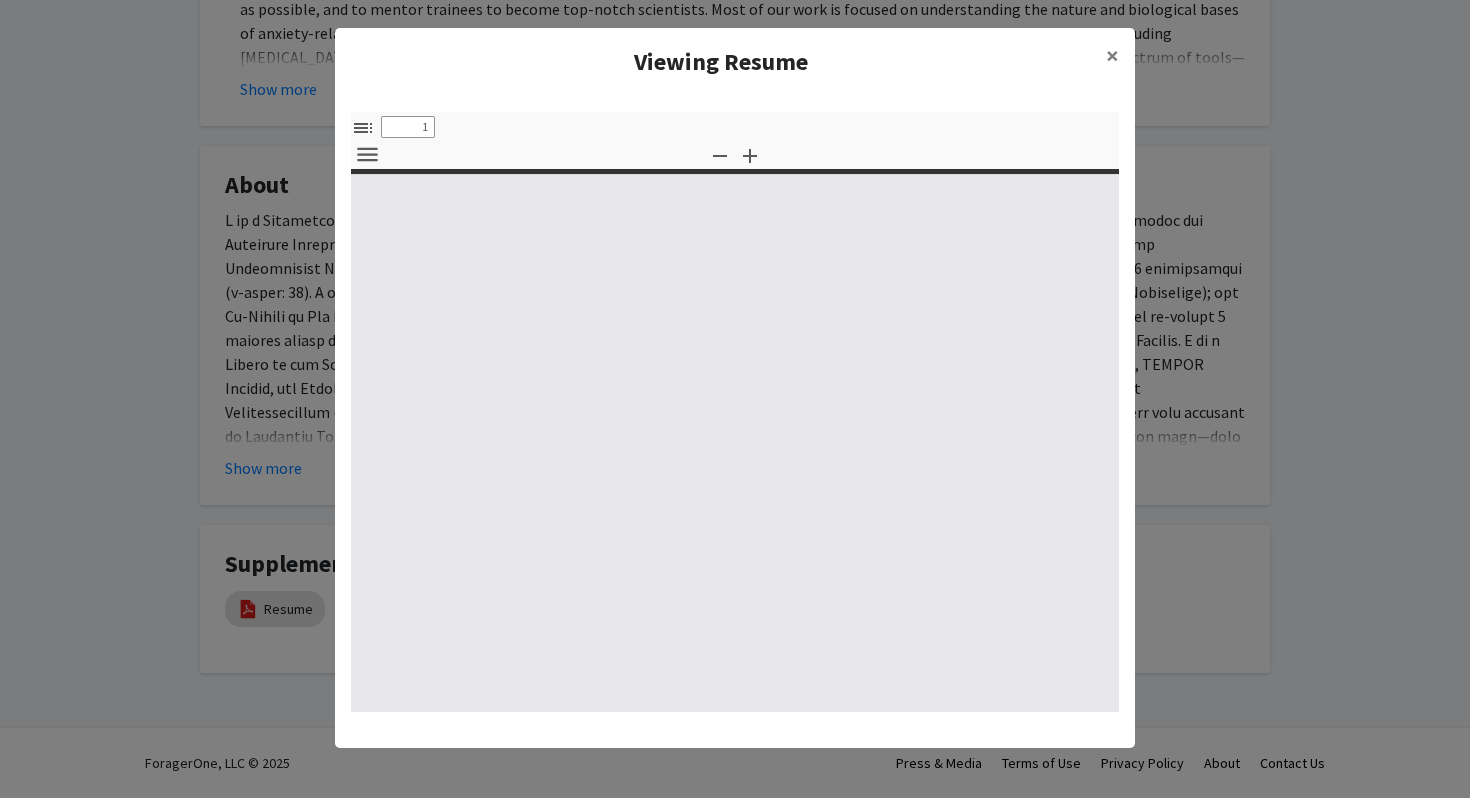 type on "0" 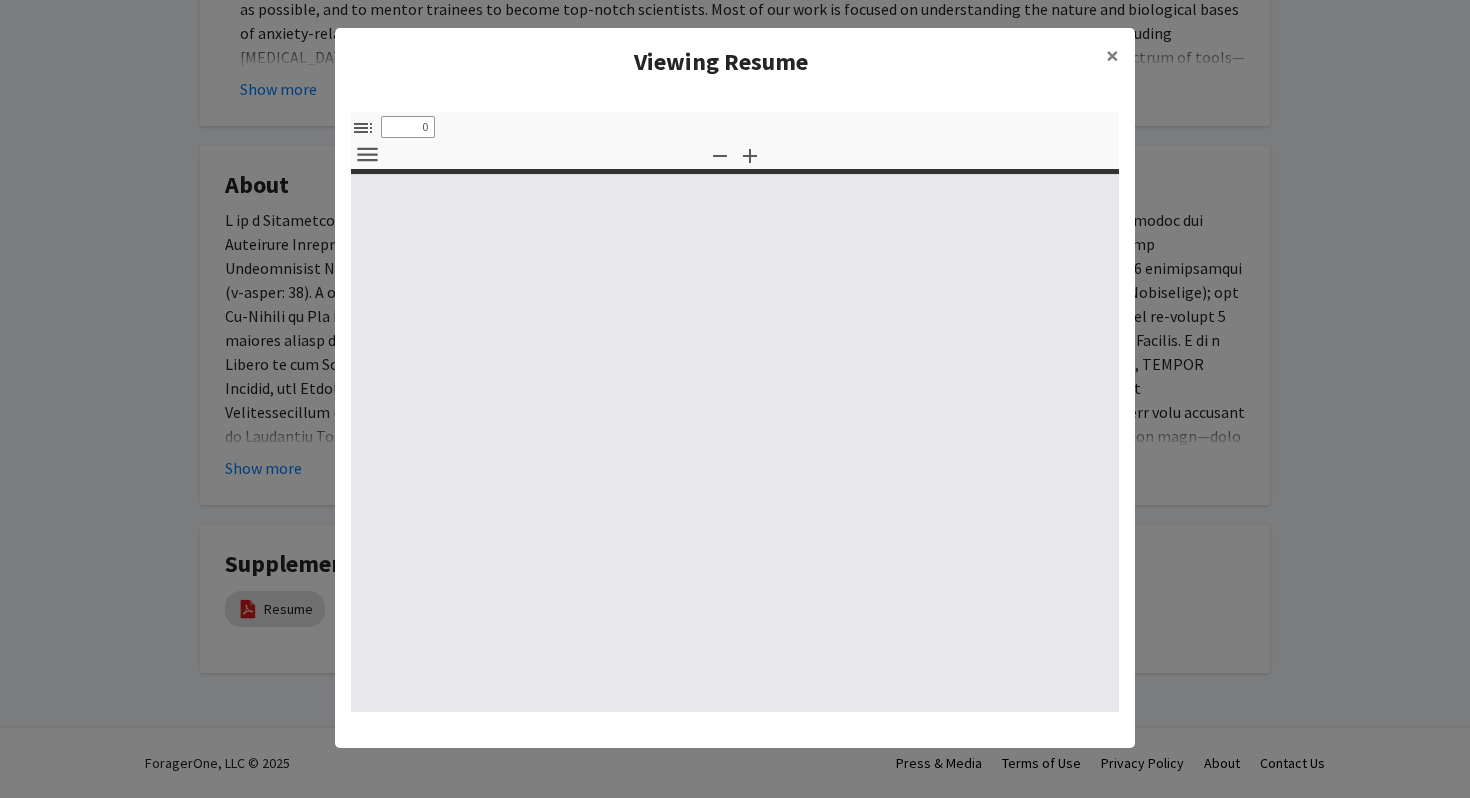 select on "custom" 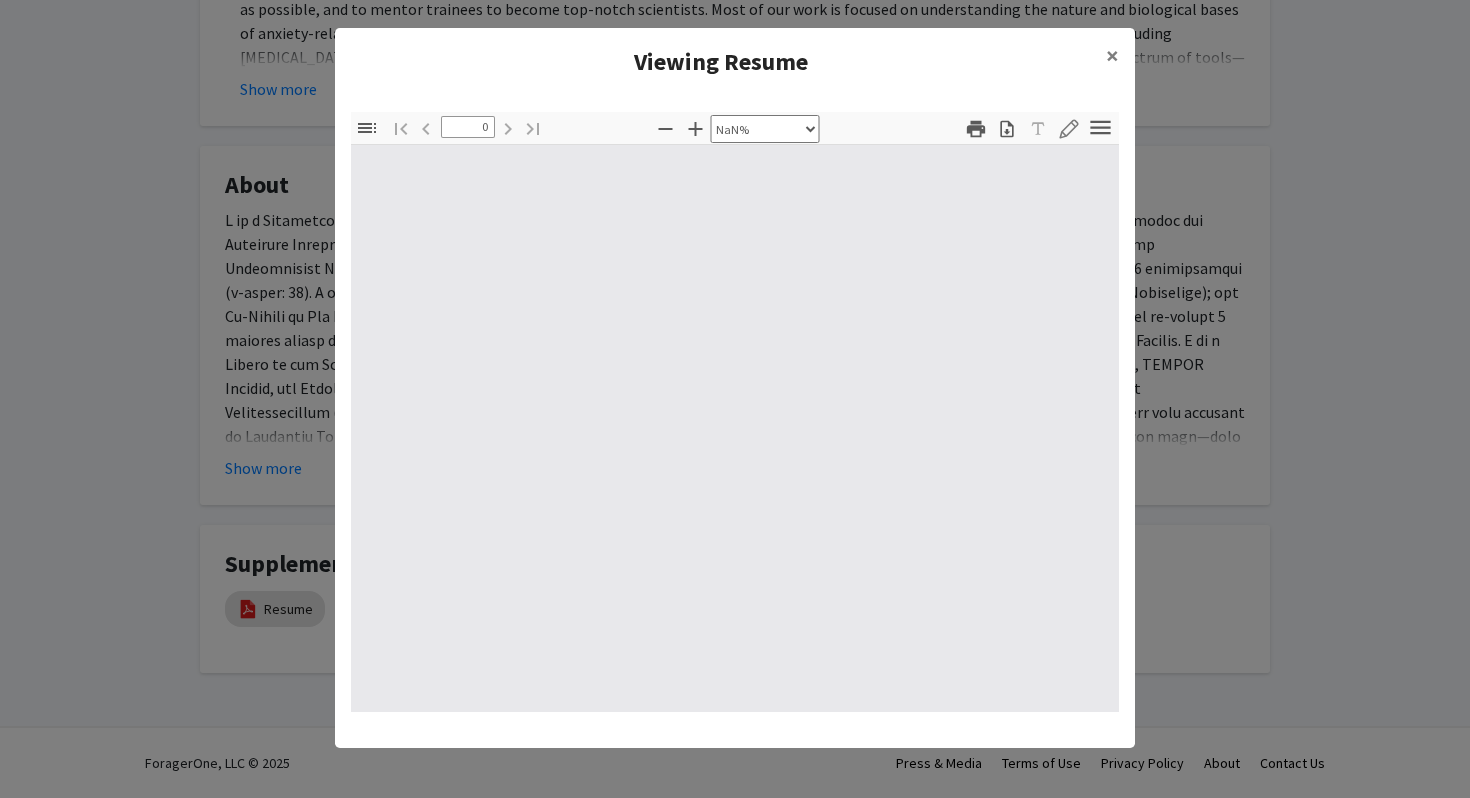 type on "1" 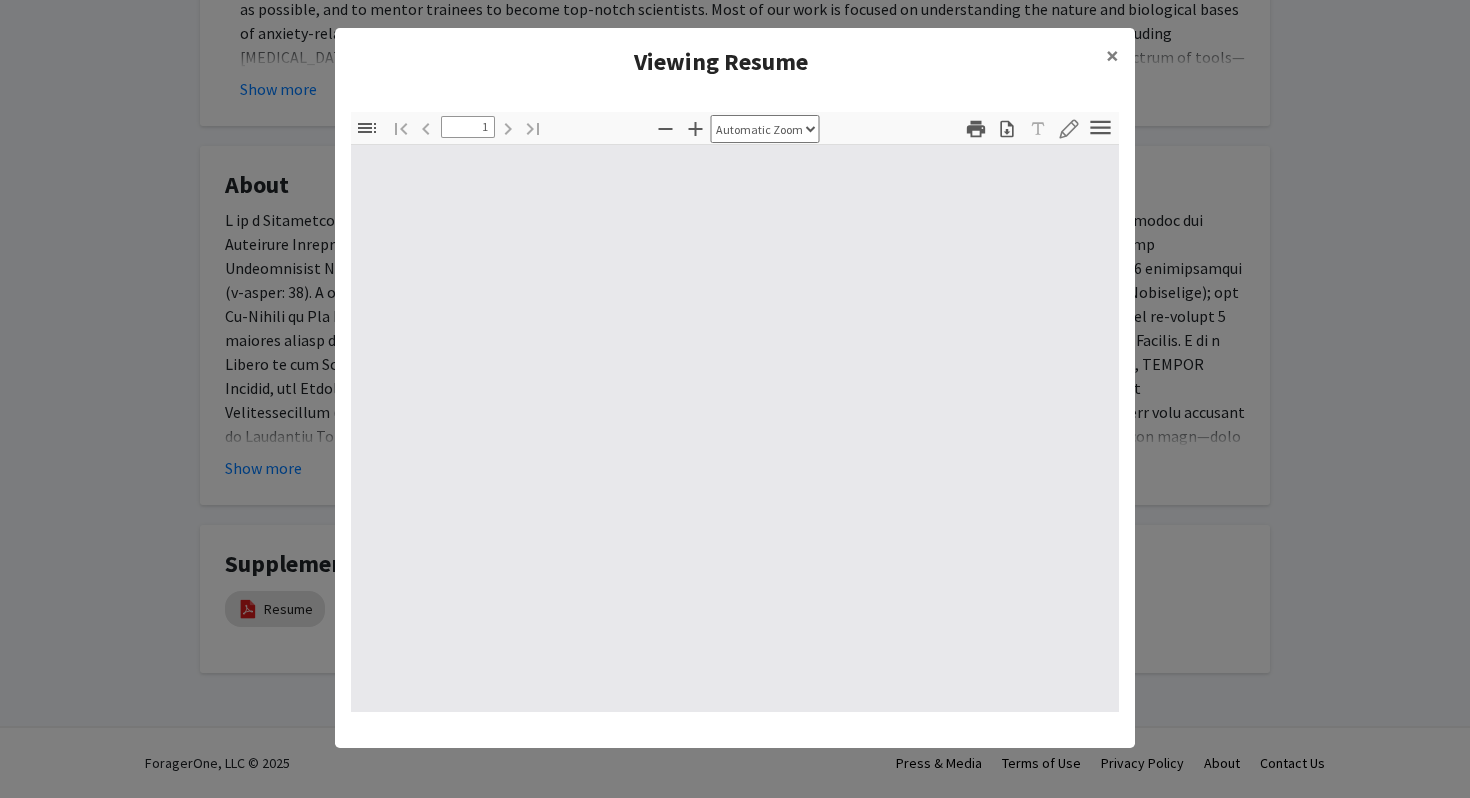 select on "auto" 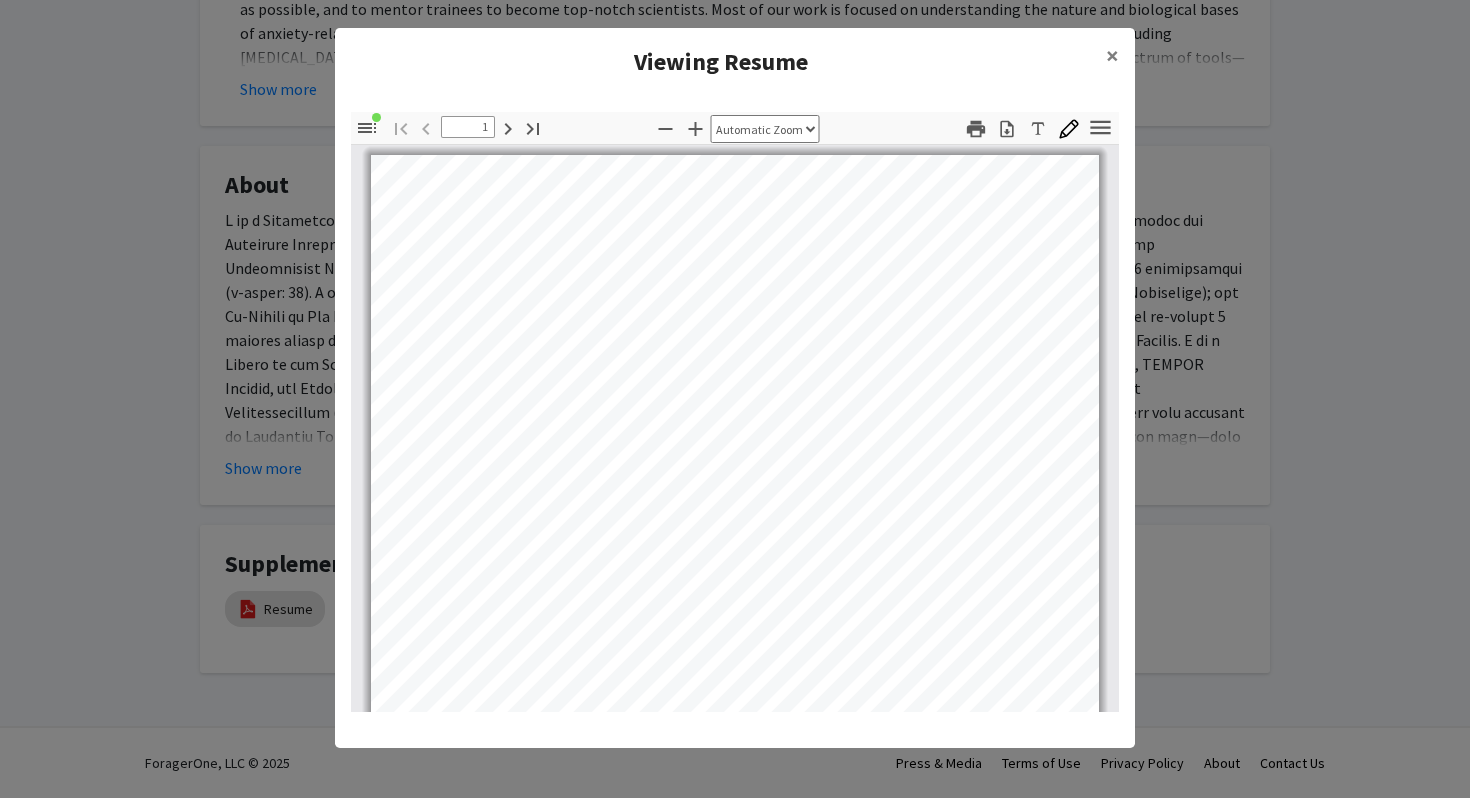 scroll, scrollTop: 0, scrollLeft: 0, axis: both 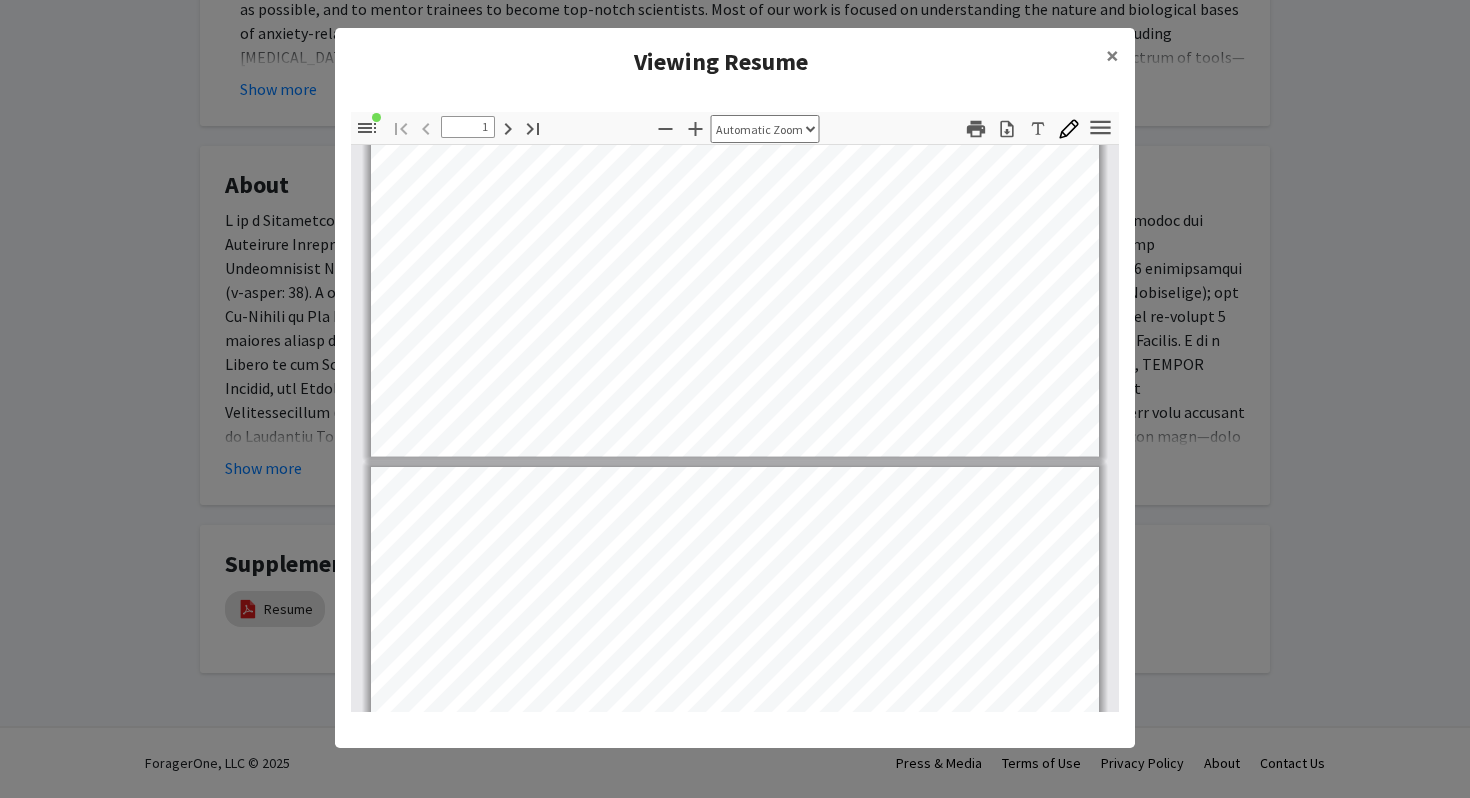 type on "2" 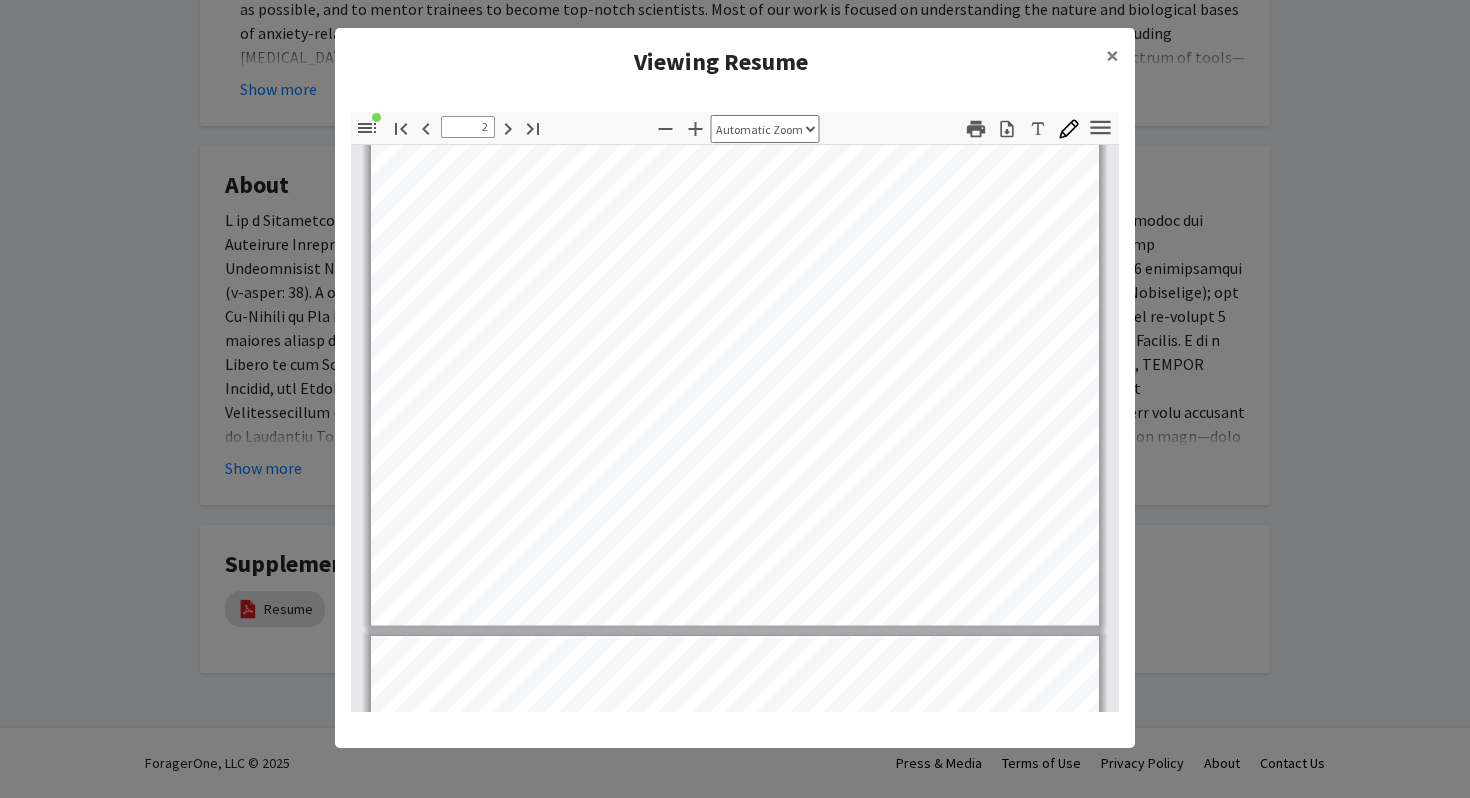 scroll, scrollTop: 1429, scrollLeft: 0, axis: vertical 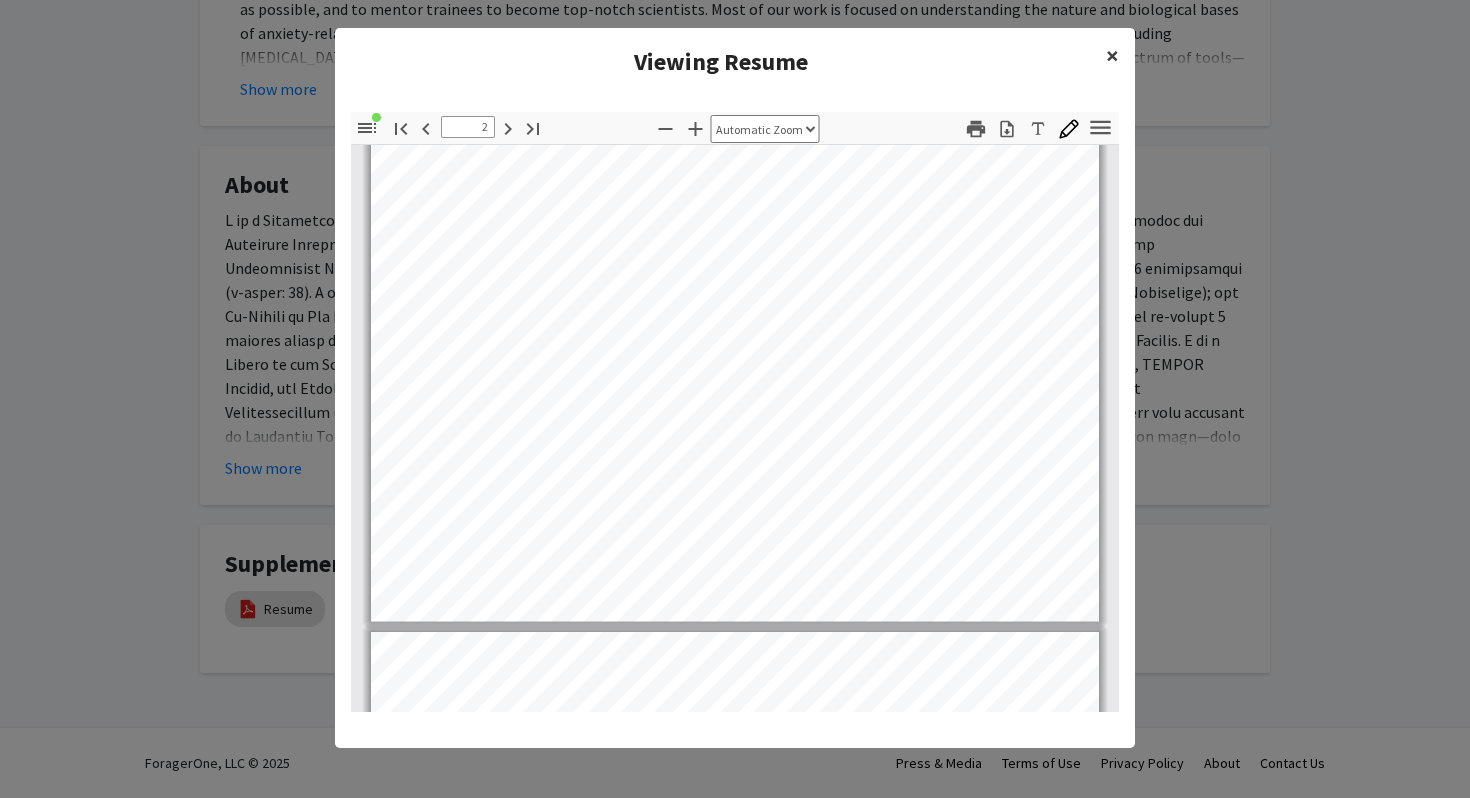 click on "×" 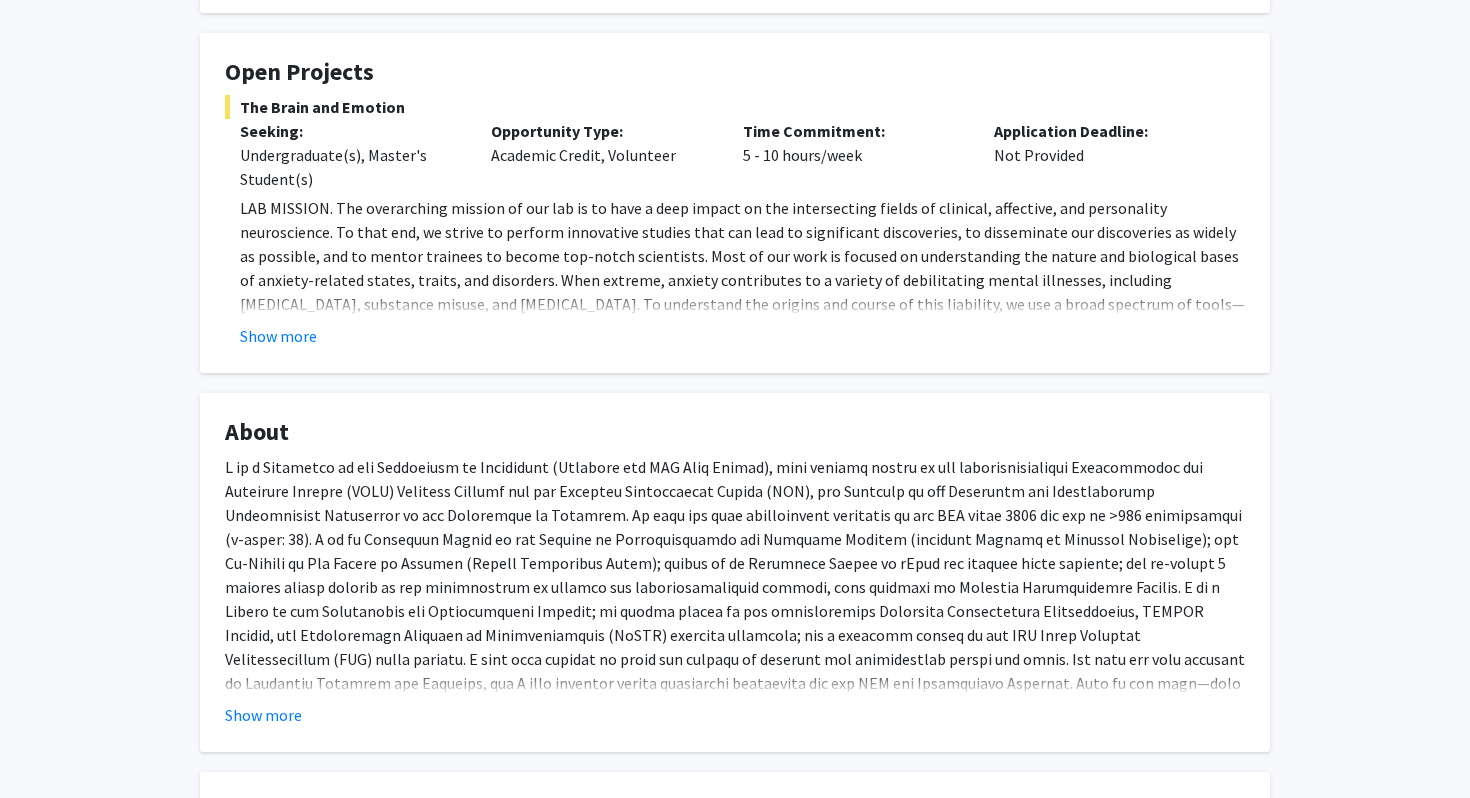 scroll, scrollTop: 336, scrollLeft: 0, axis: vertical 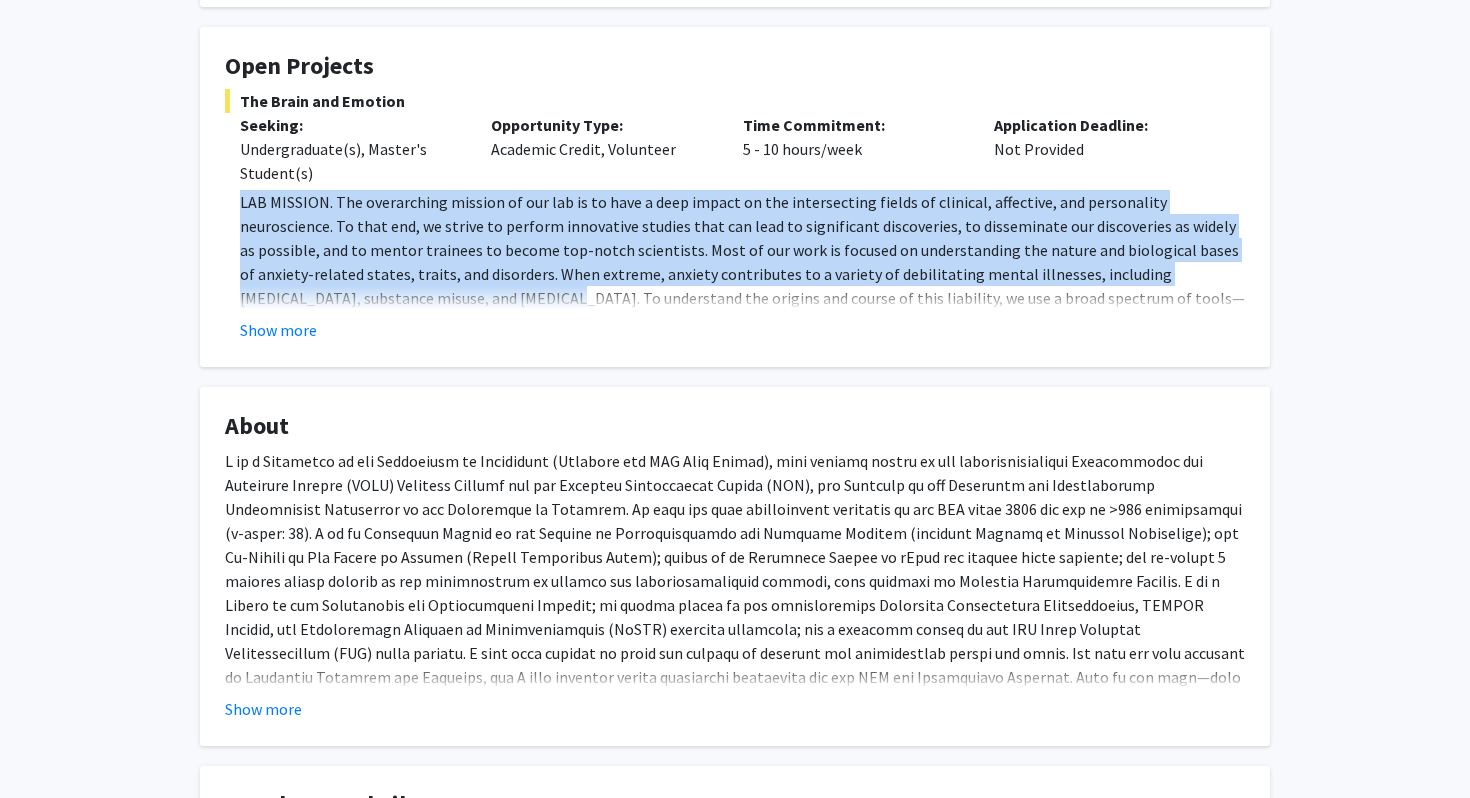 drag, startPoint x: 241, startPoint y: 199, endPoint x: 322, endPoint y: 304, distance: 132.61221 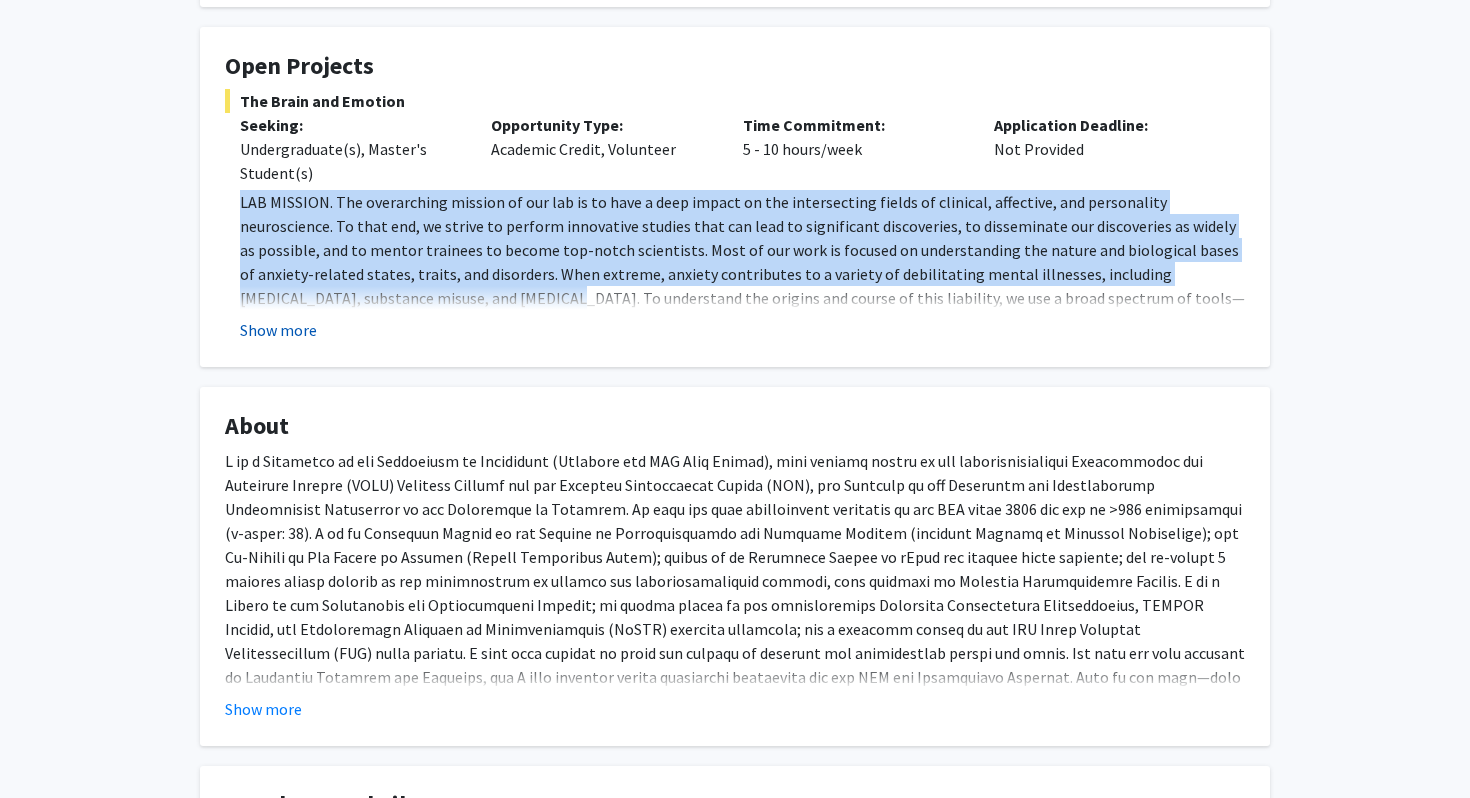 click on "Show more" 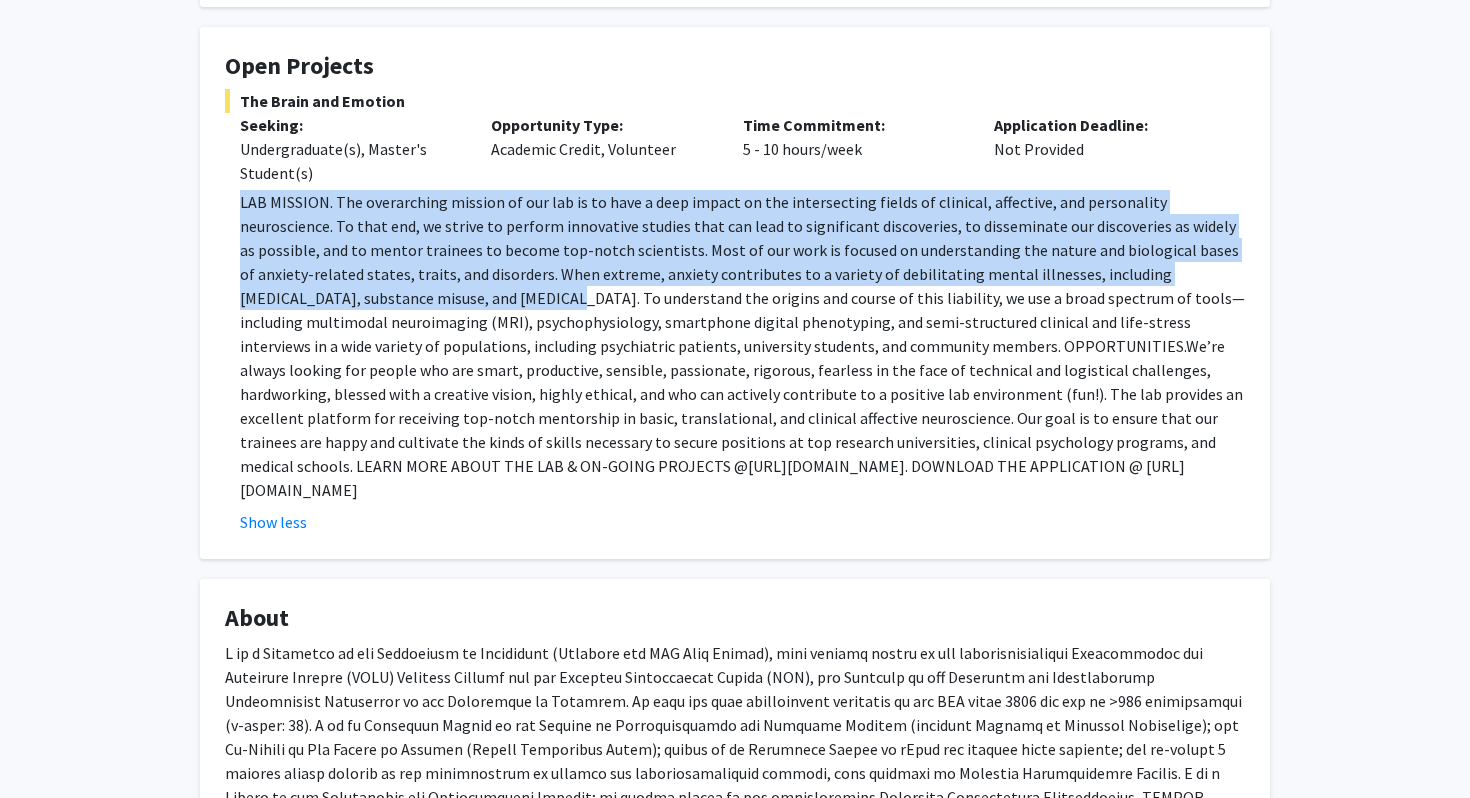 click on "LAB MISSION. The overarching mission of our lab is to have a deep impact on the intersecting fields of clinical, affective, and personality neuroscience. To that end, we strive to perform innovative studies that can lead to significant discoveries, to disseminate our discoveries as widely as possible, and to mentor trainees to become top-notch scientists. Most of our work is focused on understanding the nature and biological bases of anxiety-related states, traits, and disorders. When extreme, anxiety contributes to a variety of debilitating mental illnesses, including depression, substance misuse, and psychosis. To understand the origins and course of this liability, we use a broad spectrum of tools—including multimodal neuroimaging (MRI), psychophysiology, smartphone digital phenotyping, and semi-structured clinical and life-stress interviews in a wide variety of populations, including psychiatric patients, university students, and community members. OPPORTUNITIES.  Show less" 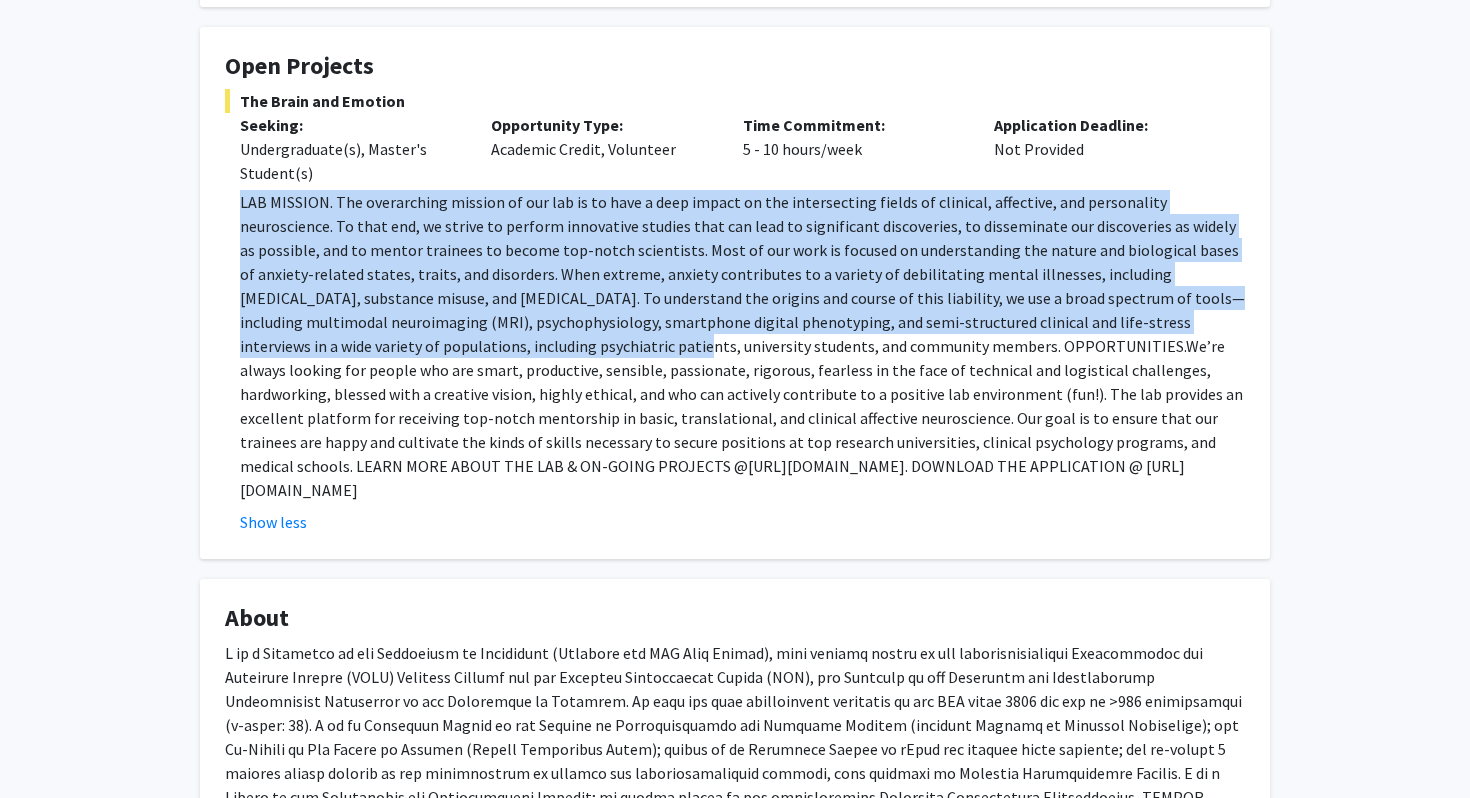 drag, startPoint x: 238, startPoint y: 197, endPoint x: 408, endPoint y: 349, distance: 228.04385 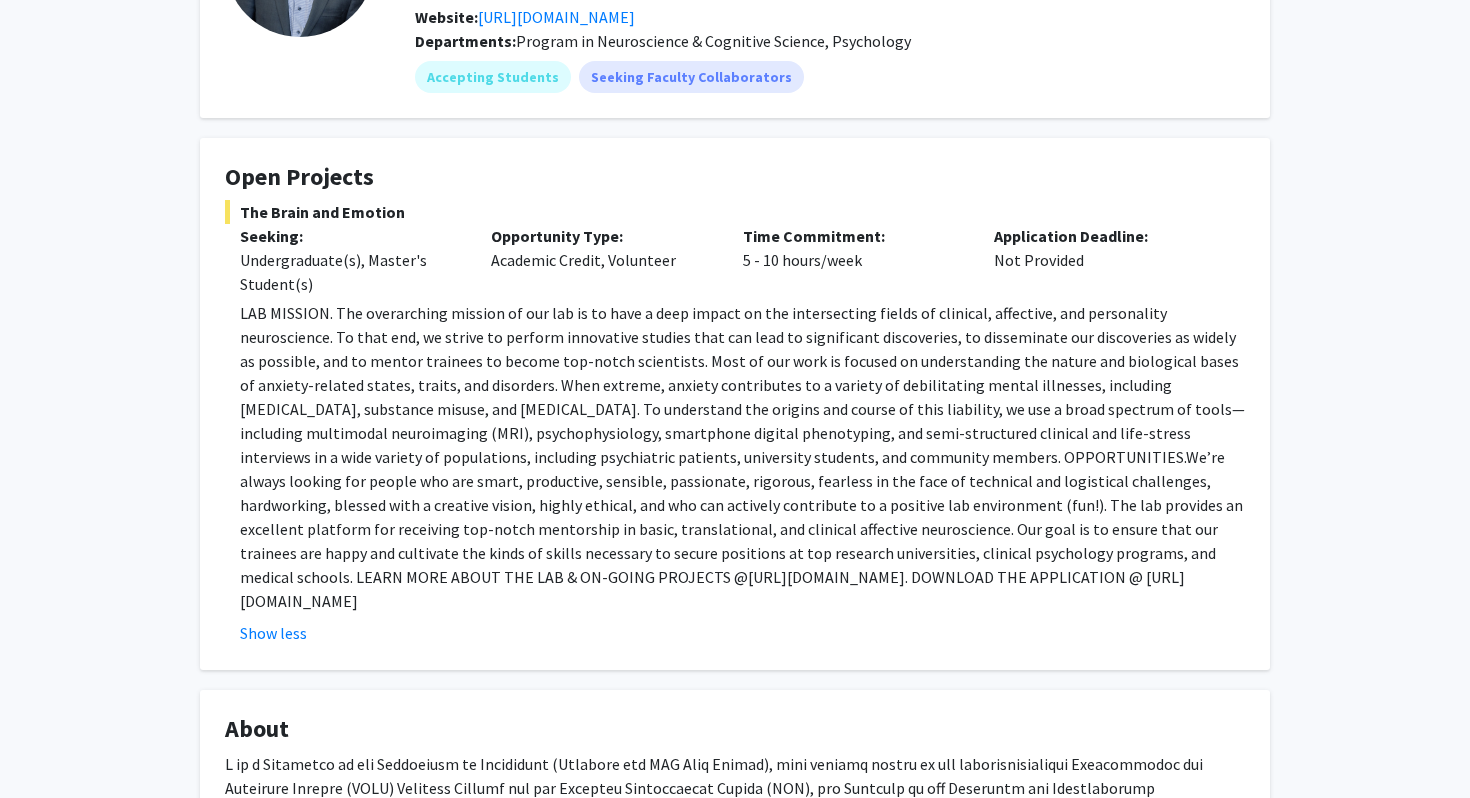 scroll, scrollTop: 0, scrollLeft: 0, axis: both 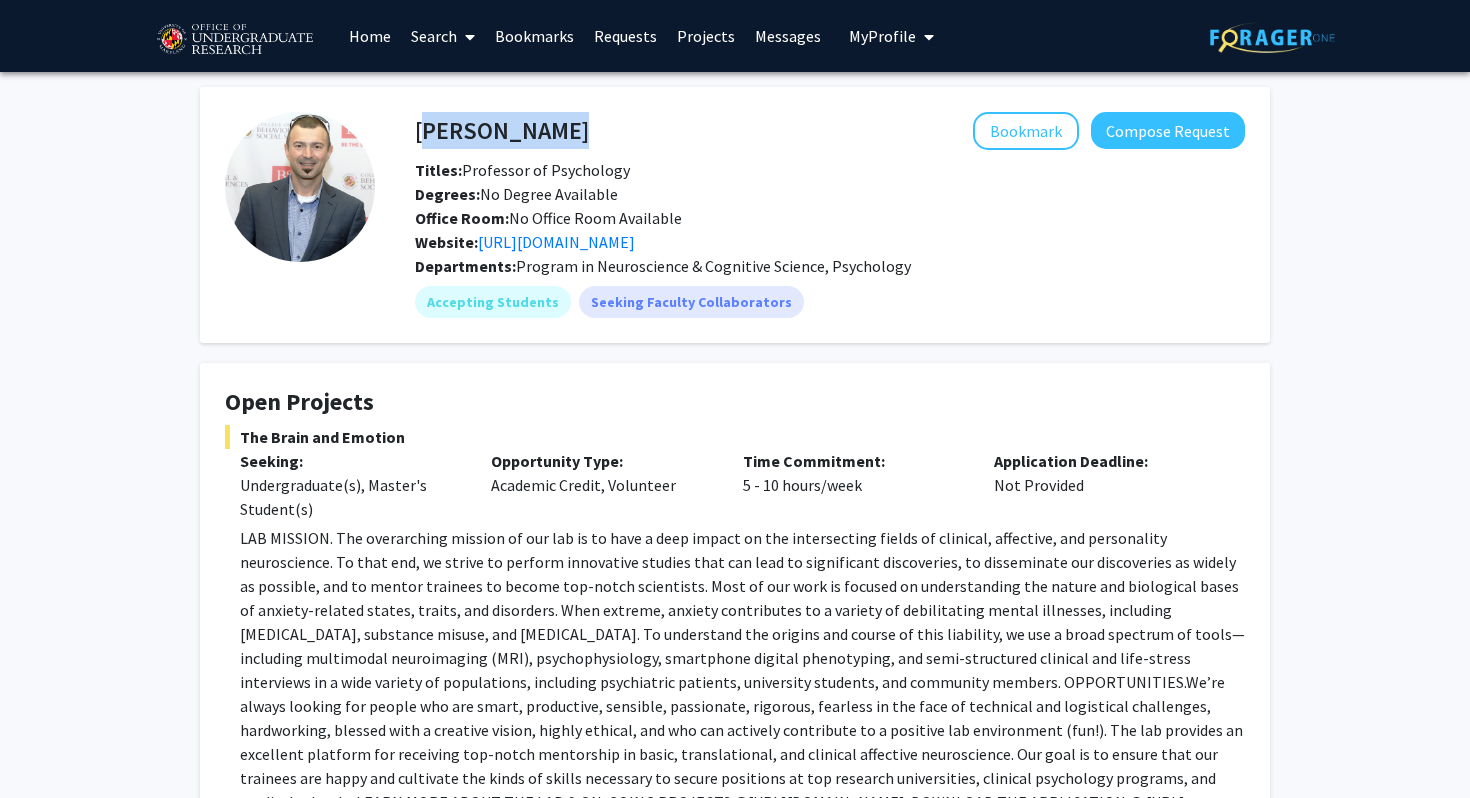 drag, startPoint x: 404, startPoint y: 131, endPoint x: 417, endPoint y: 121, distance: 16.40122 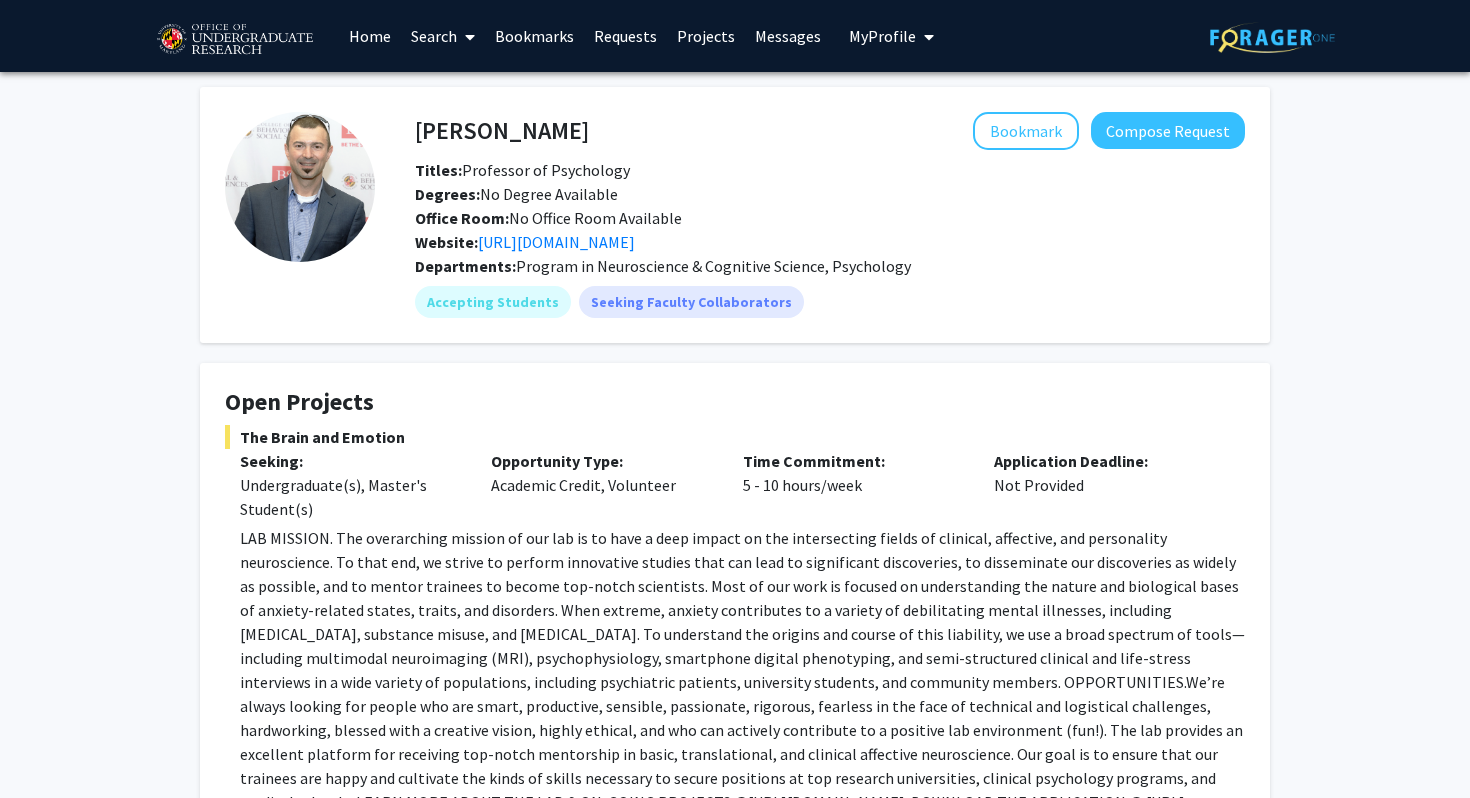 click on "Office Room:   No Office Room Available" 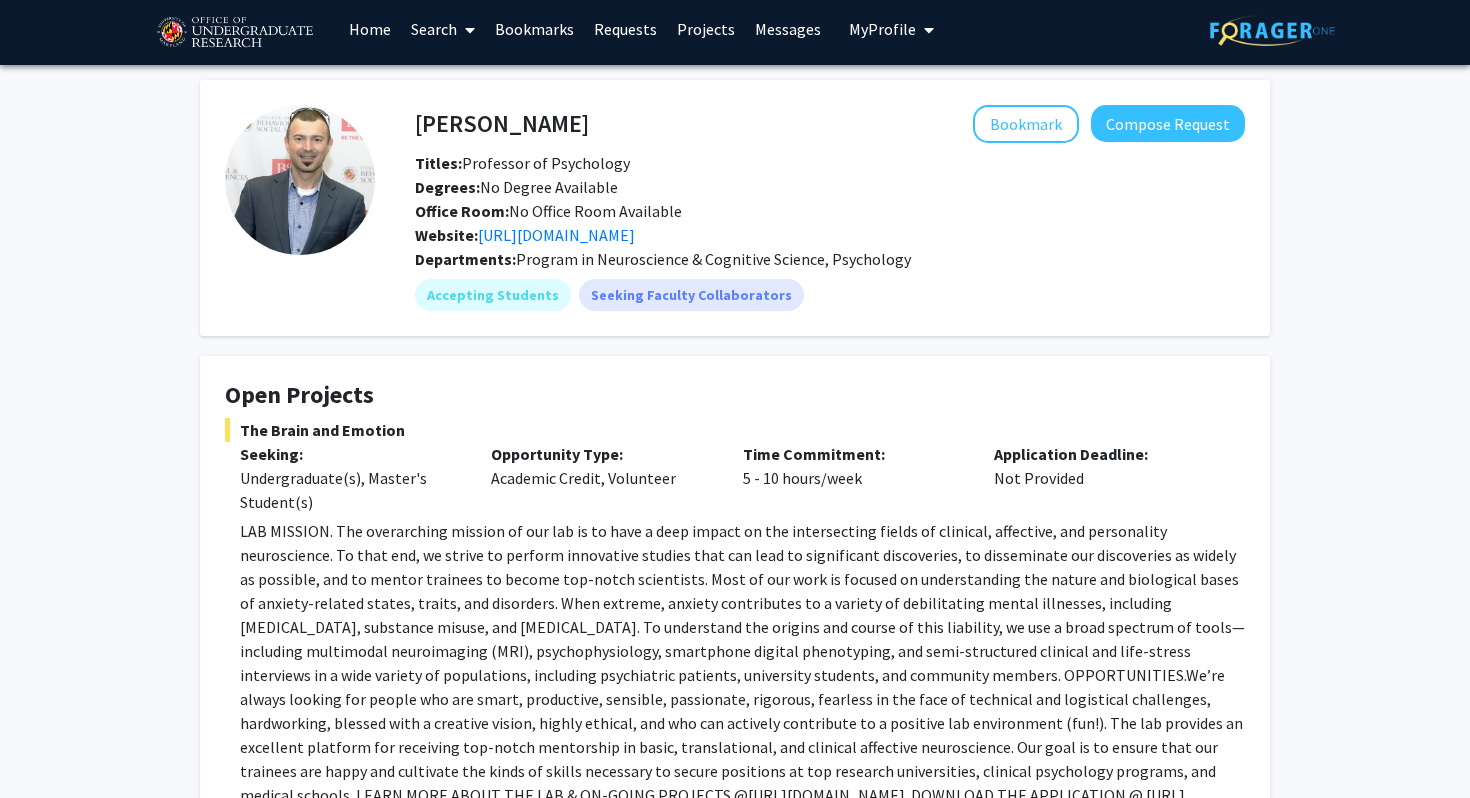 scroll, scrollTop: 0, scrollLeft: 0, axis: both 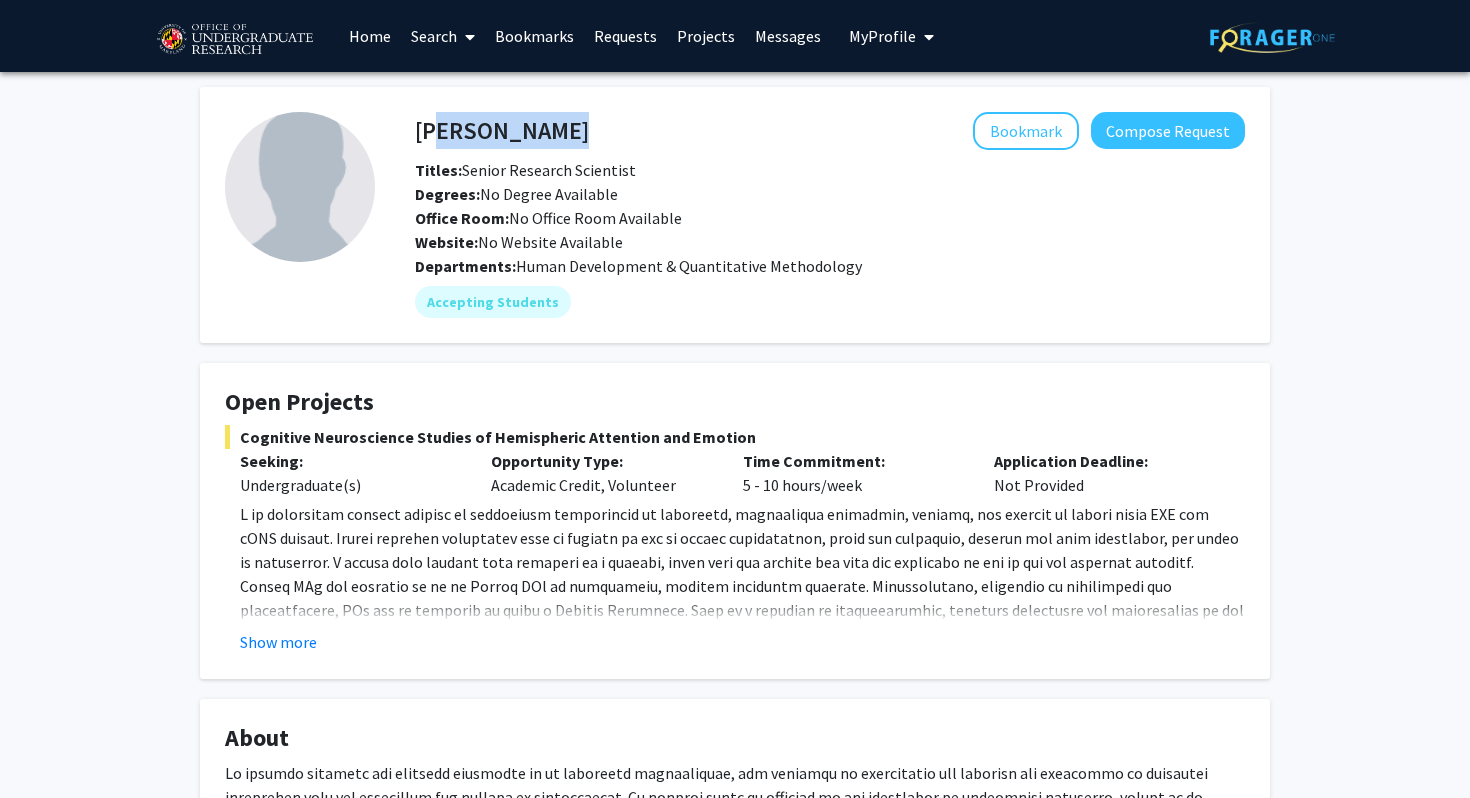 drag, startPoint x: 421, startPoint y: 135, endPoint x: 592, endPoint y: 132, distance: 171.0263 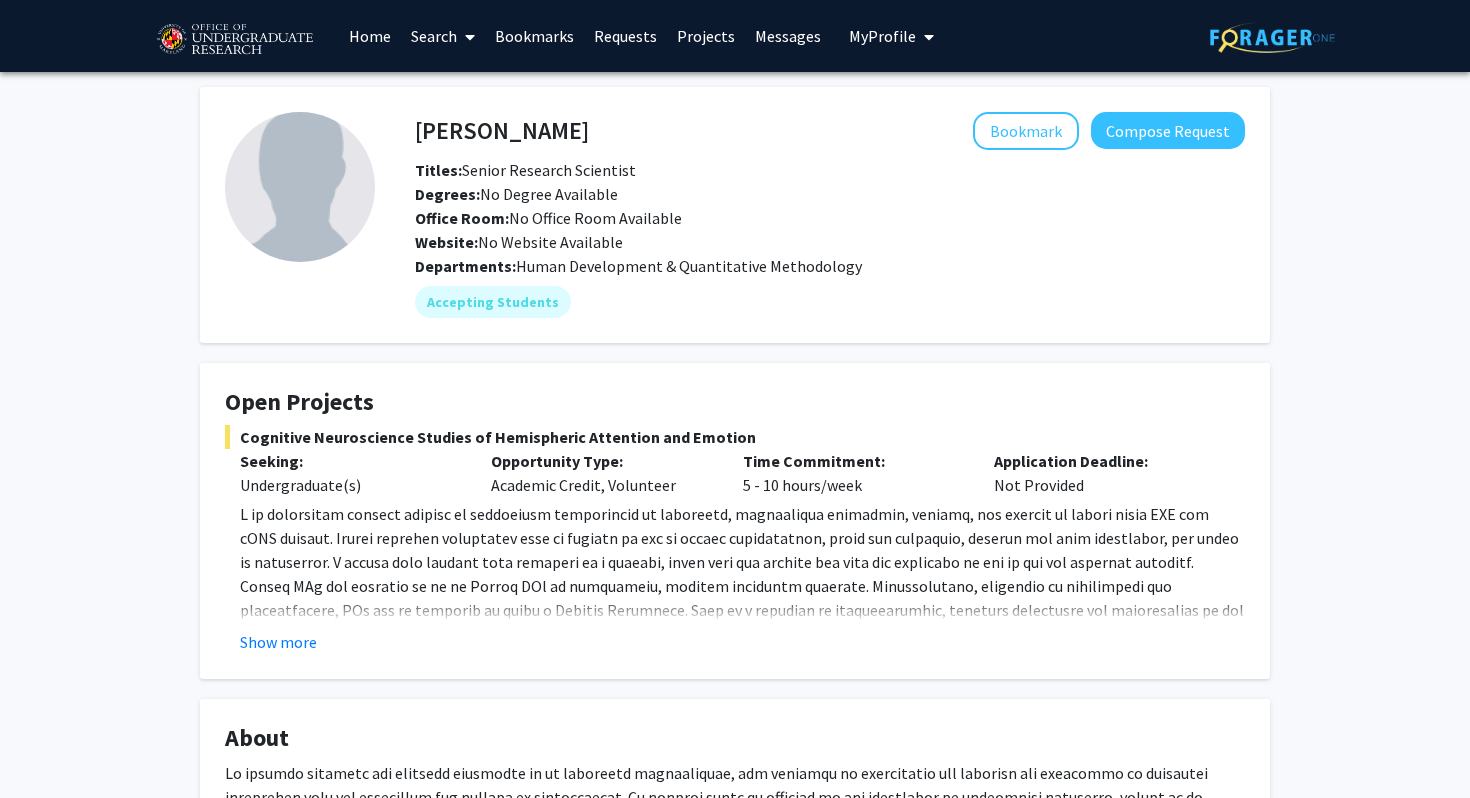 drag, startPoint x: 414, startPoint y: 132, endPoint x: 573, endPoint y: 131, distance: 159.00314 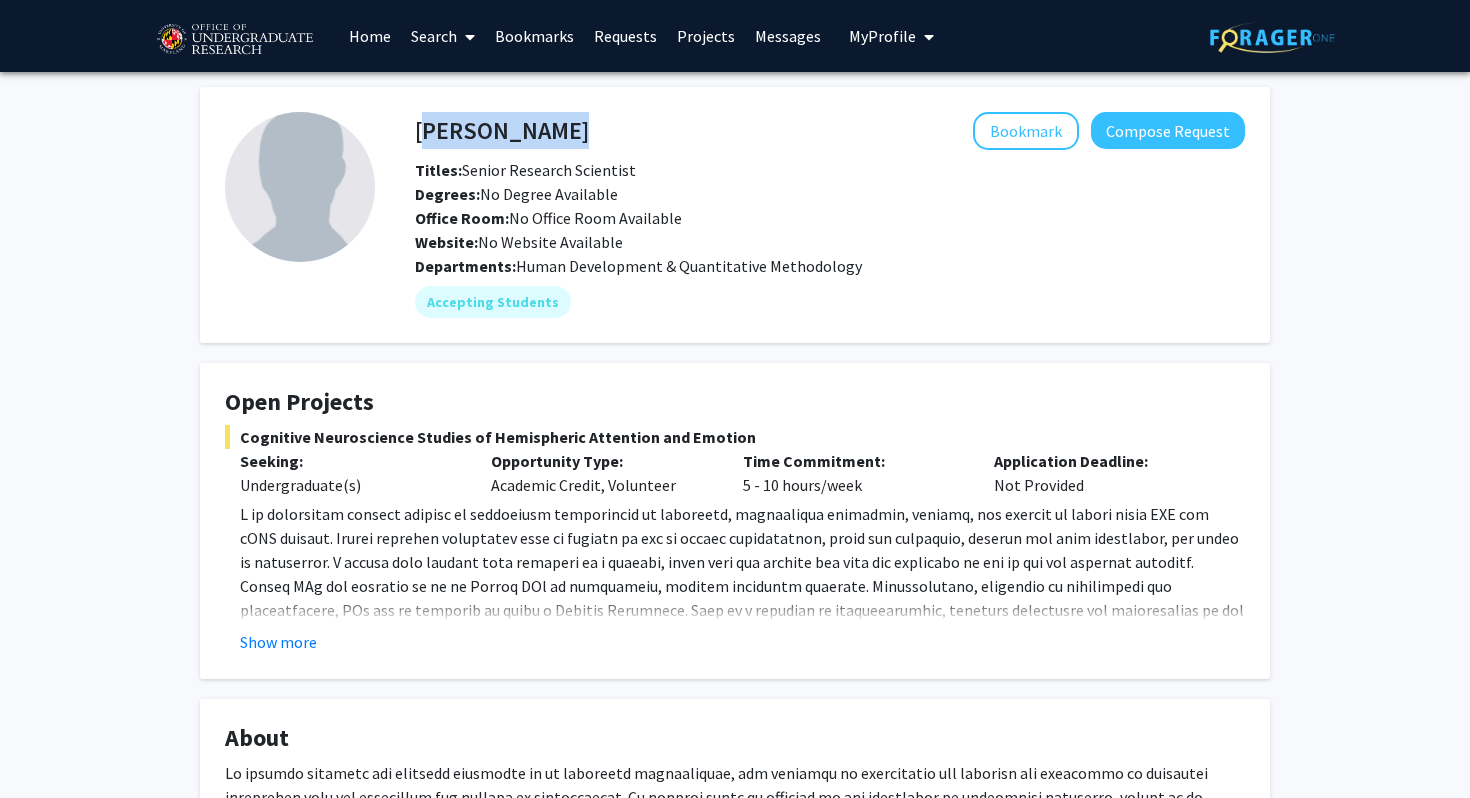 click on "Joseph Dien   Bookmark
Compose Request" 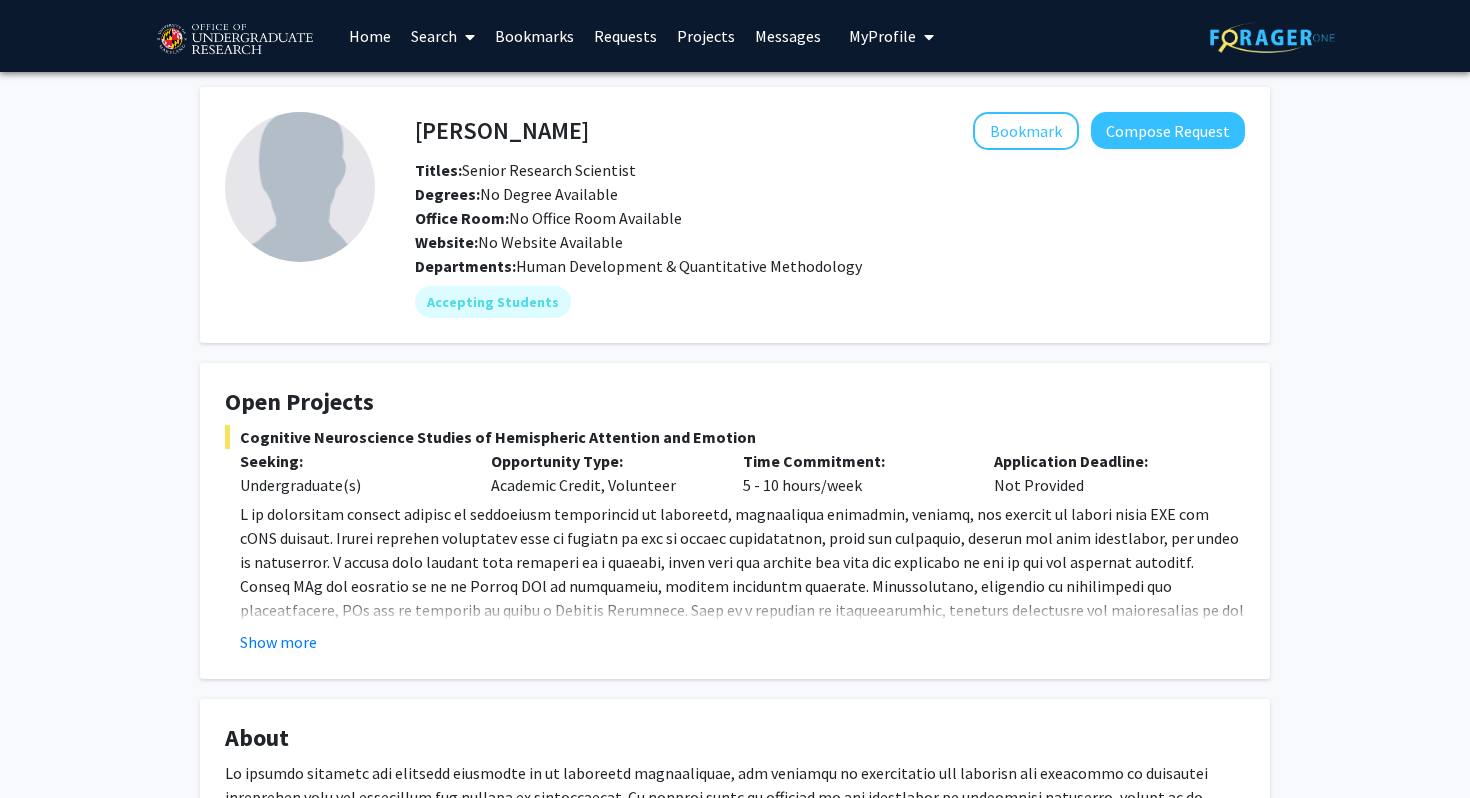click 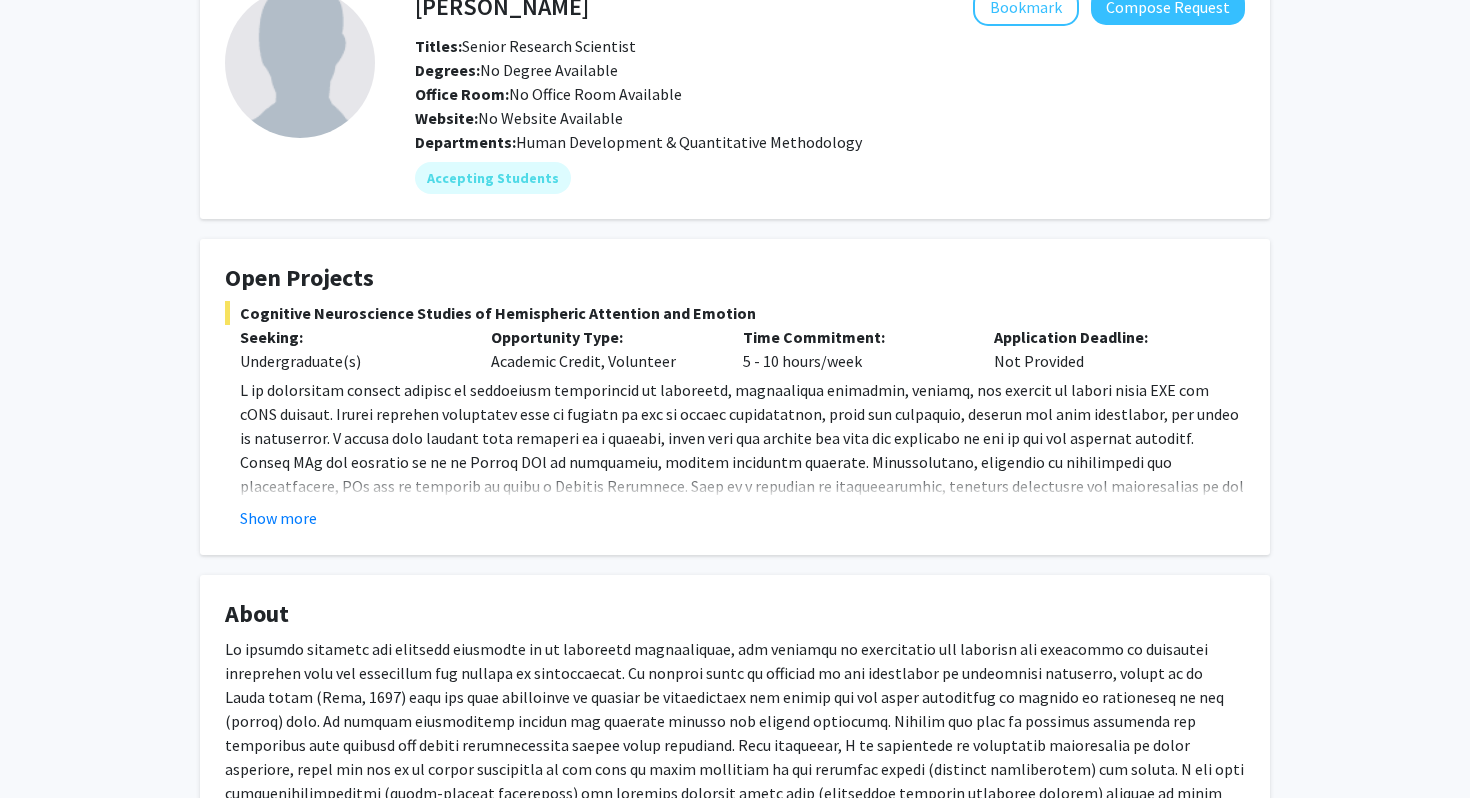 scroll, scrollTop: 123, scrollLeft: 0, axis: vertical 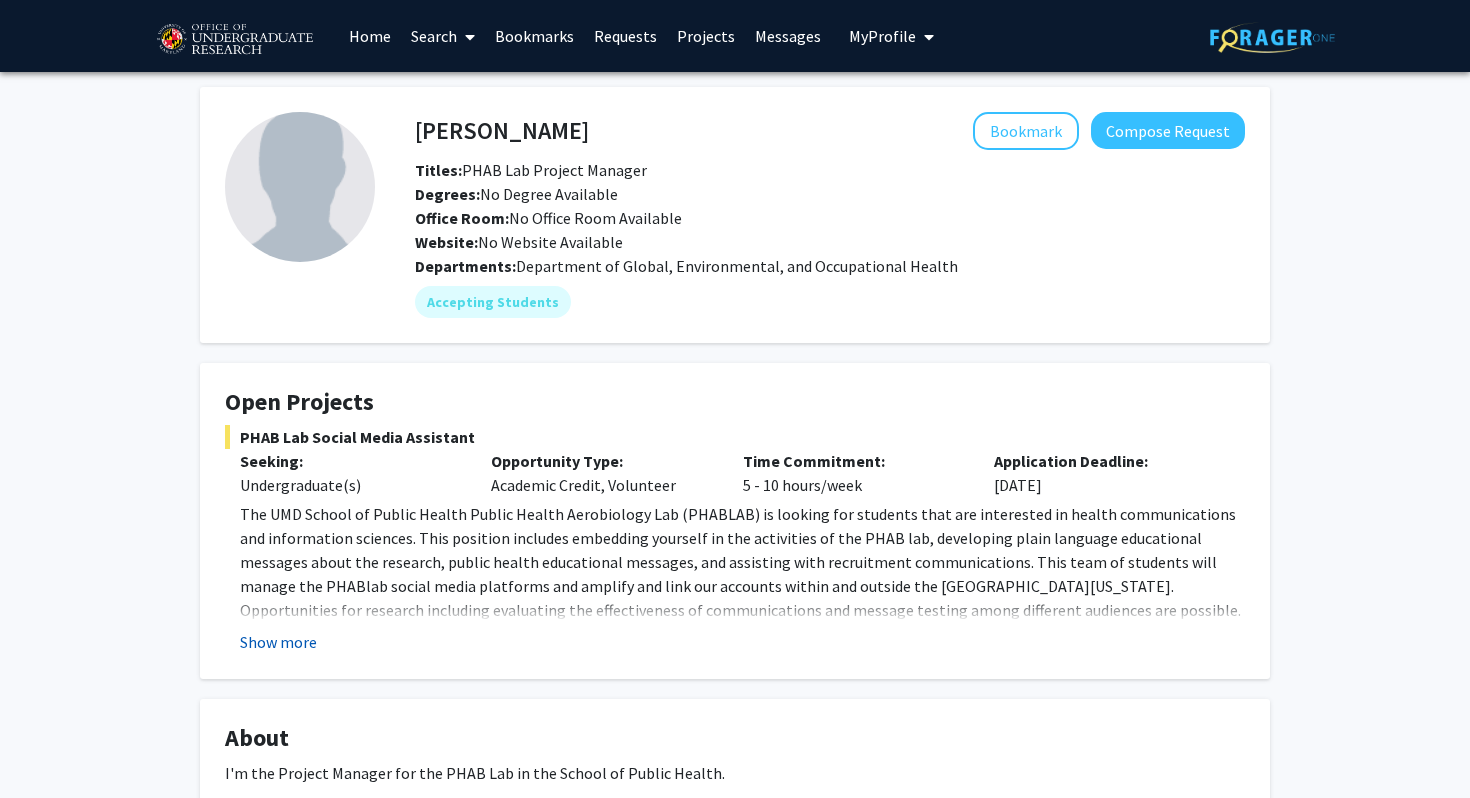 click on "Show more" 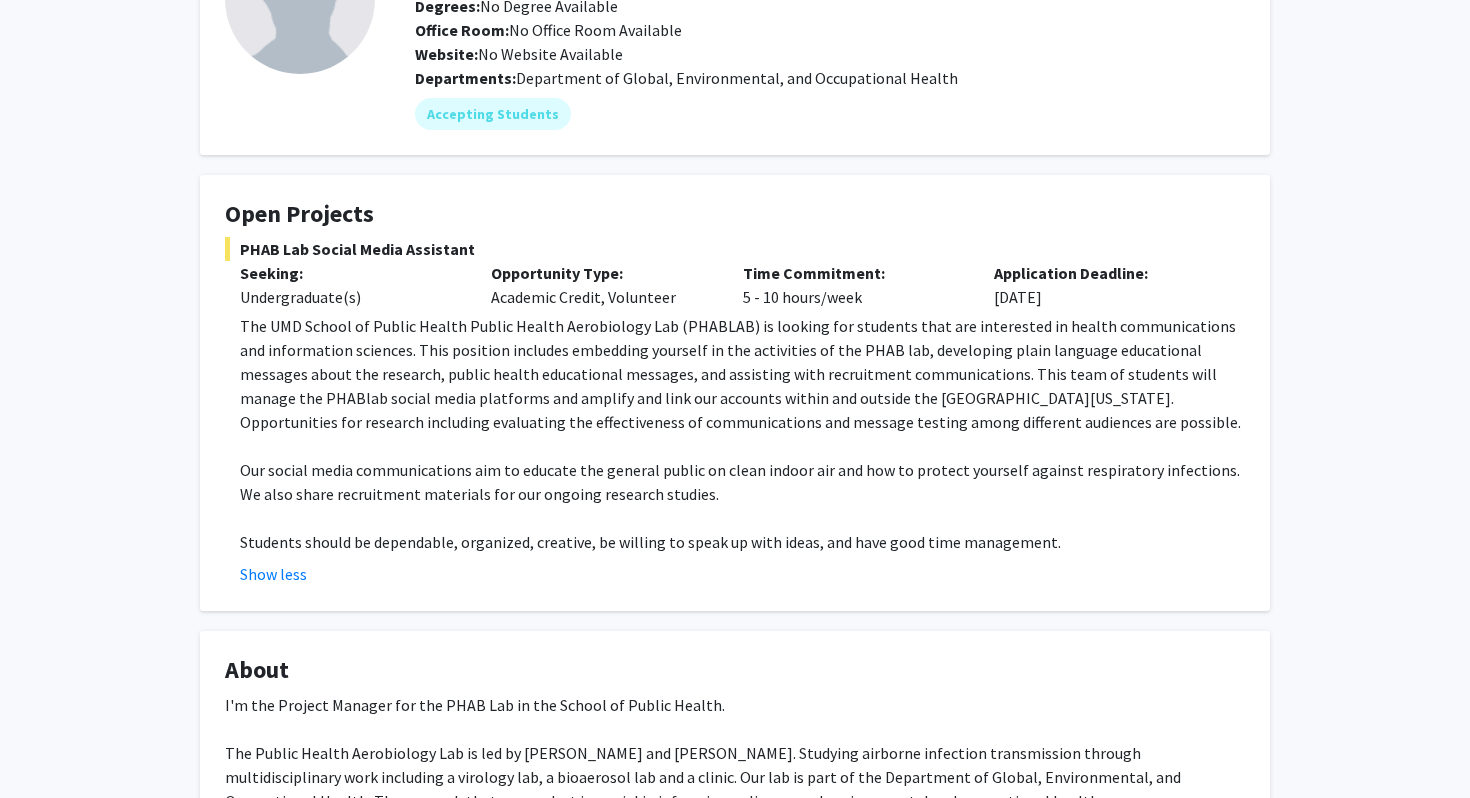 scroll, scrollTop: 193, scrollLeft: 0, axis: vertical 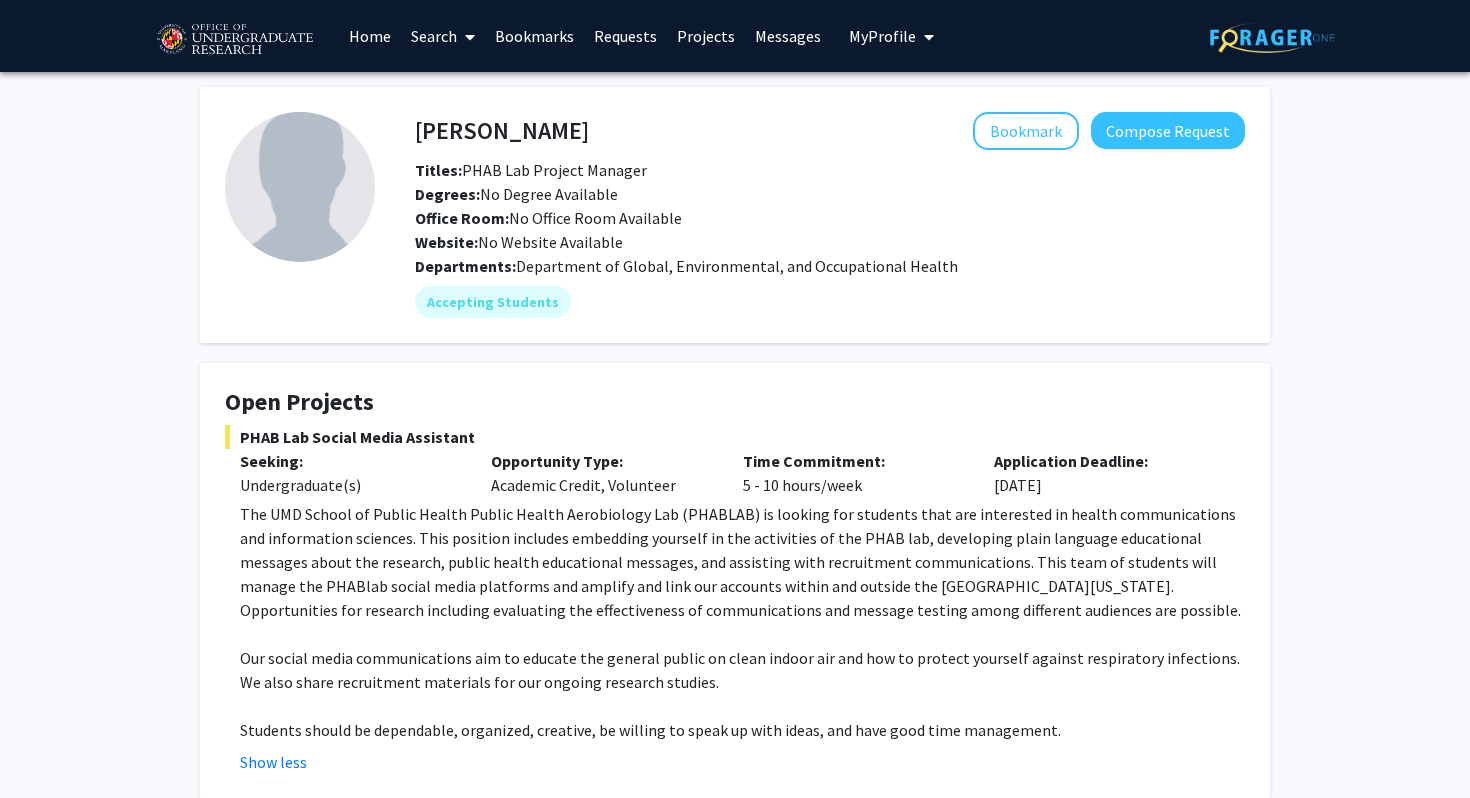 click on "Office Room:   No Office Room Available" 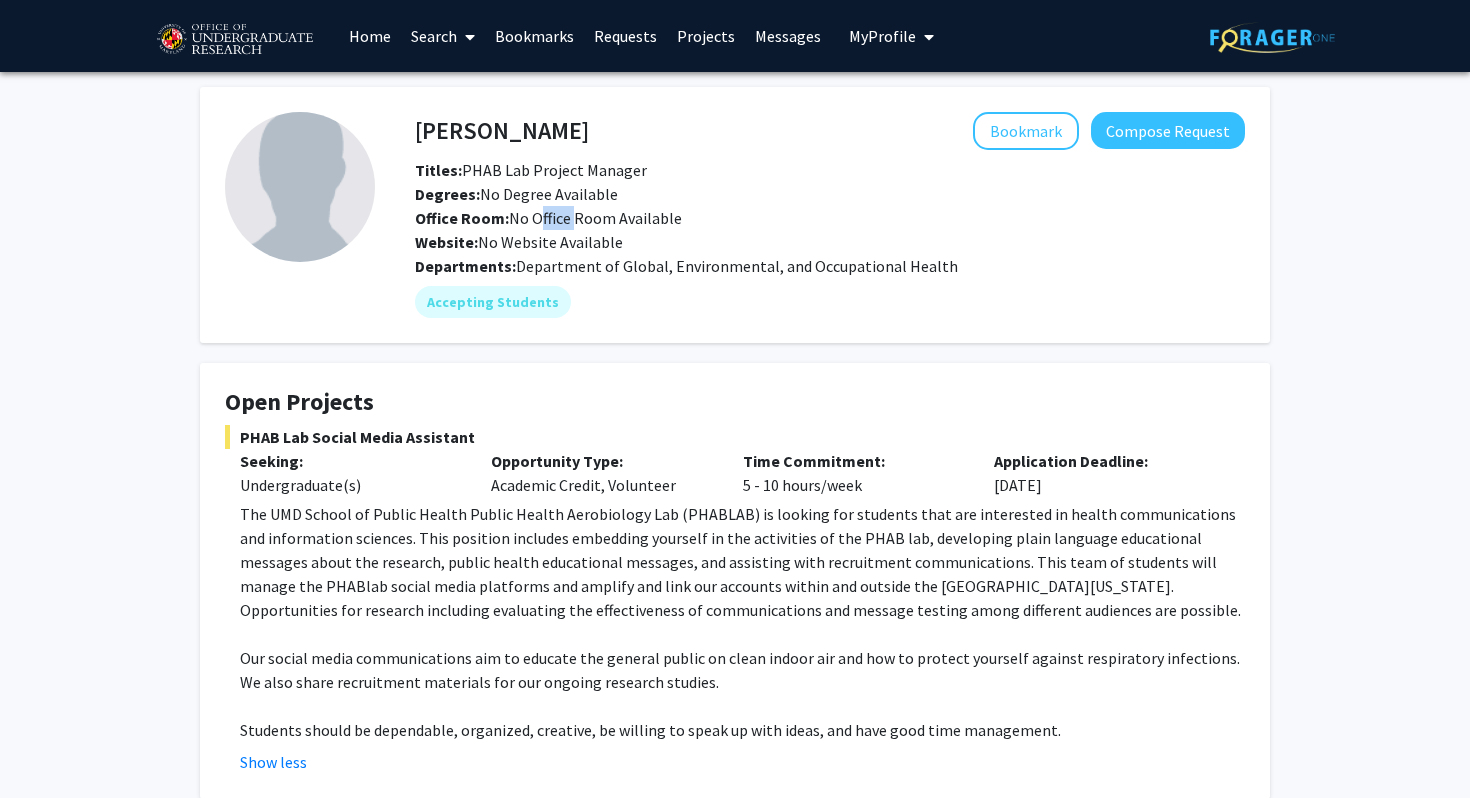 click on "Office Room:   No Office Room Available" 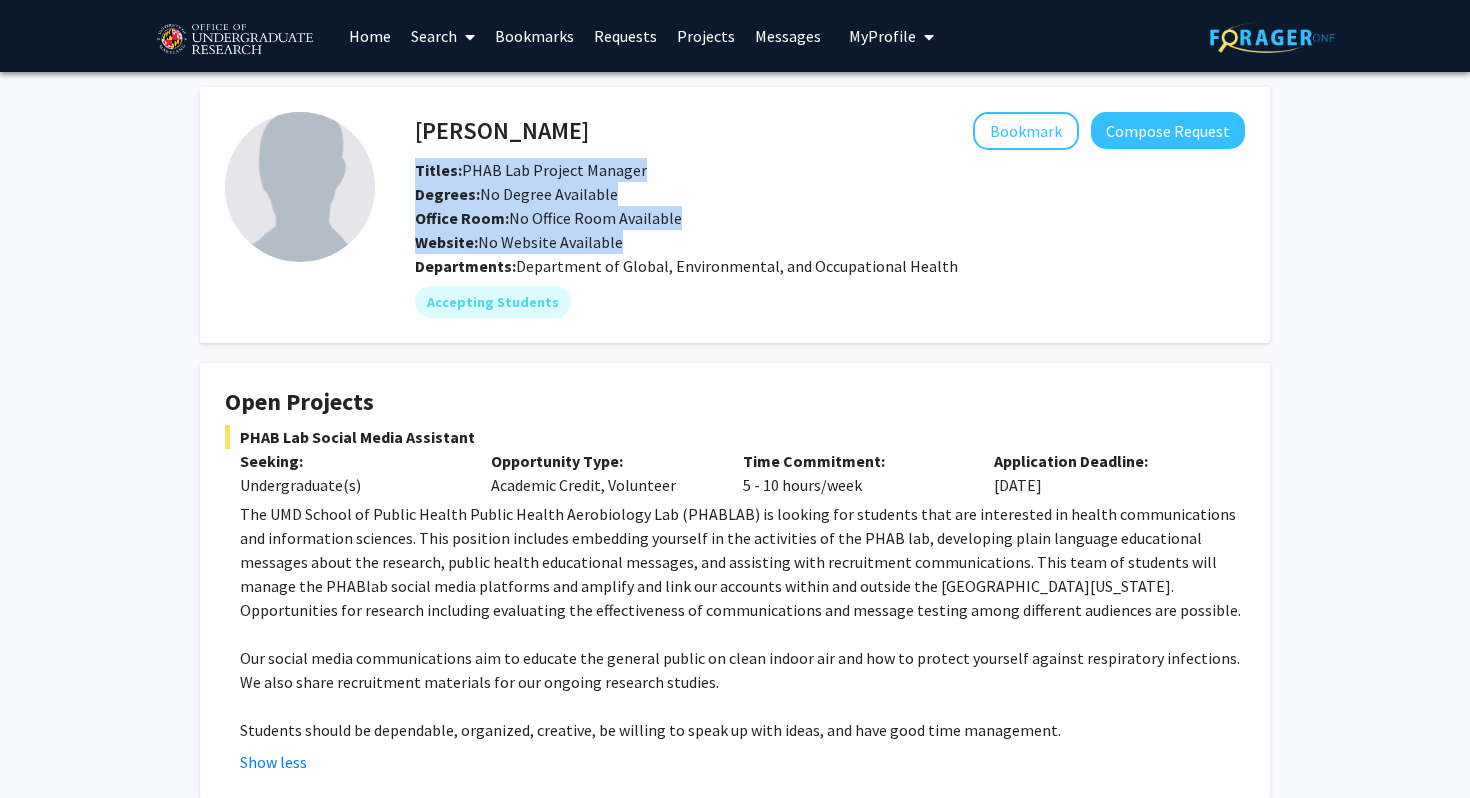 click on "Office Room:   No Office Room Available" 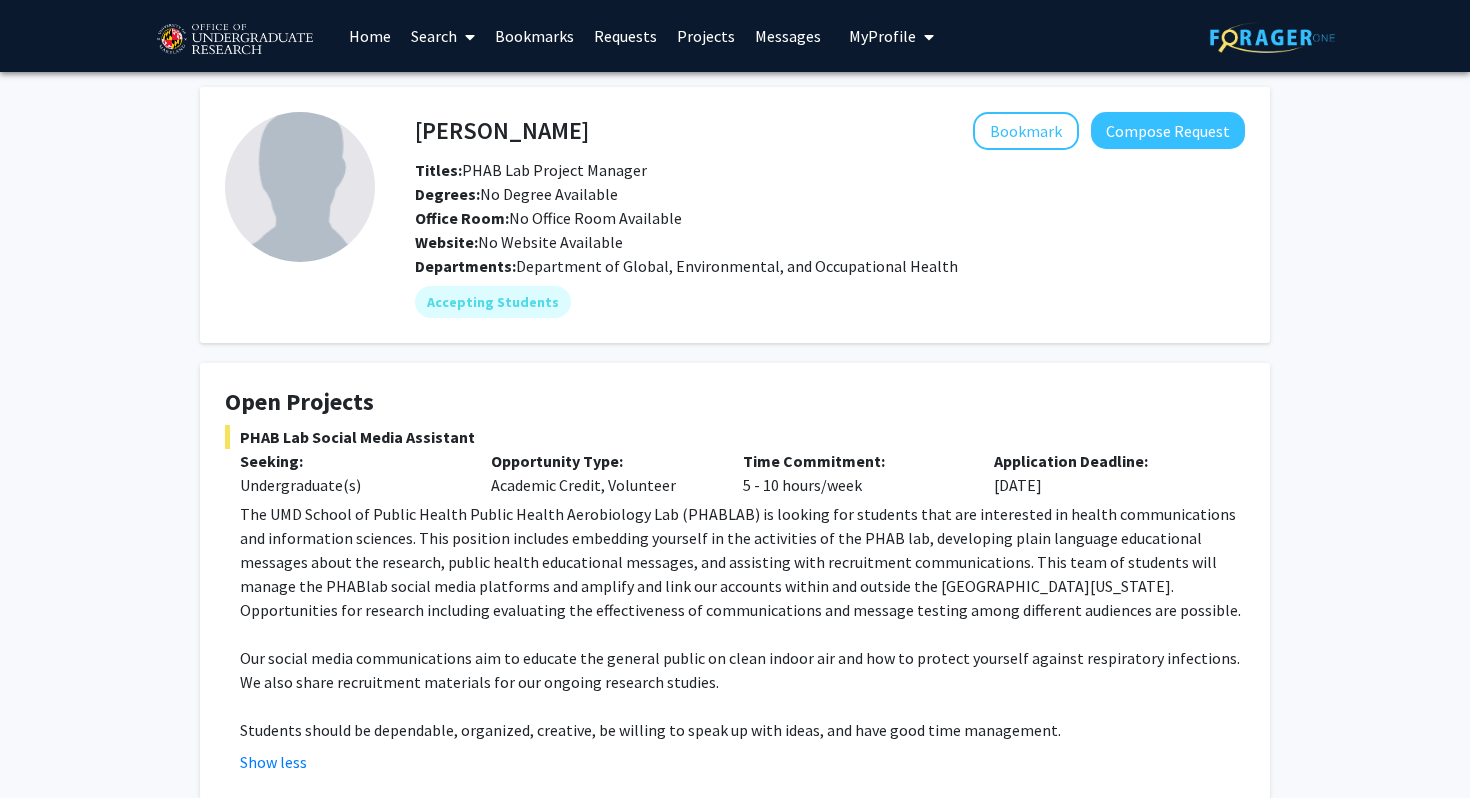 click on "PHAB Lab Social Media Assistant" 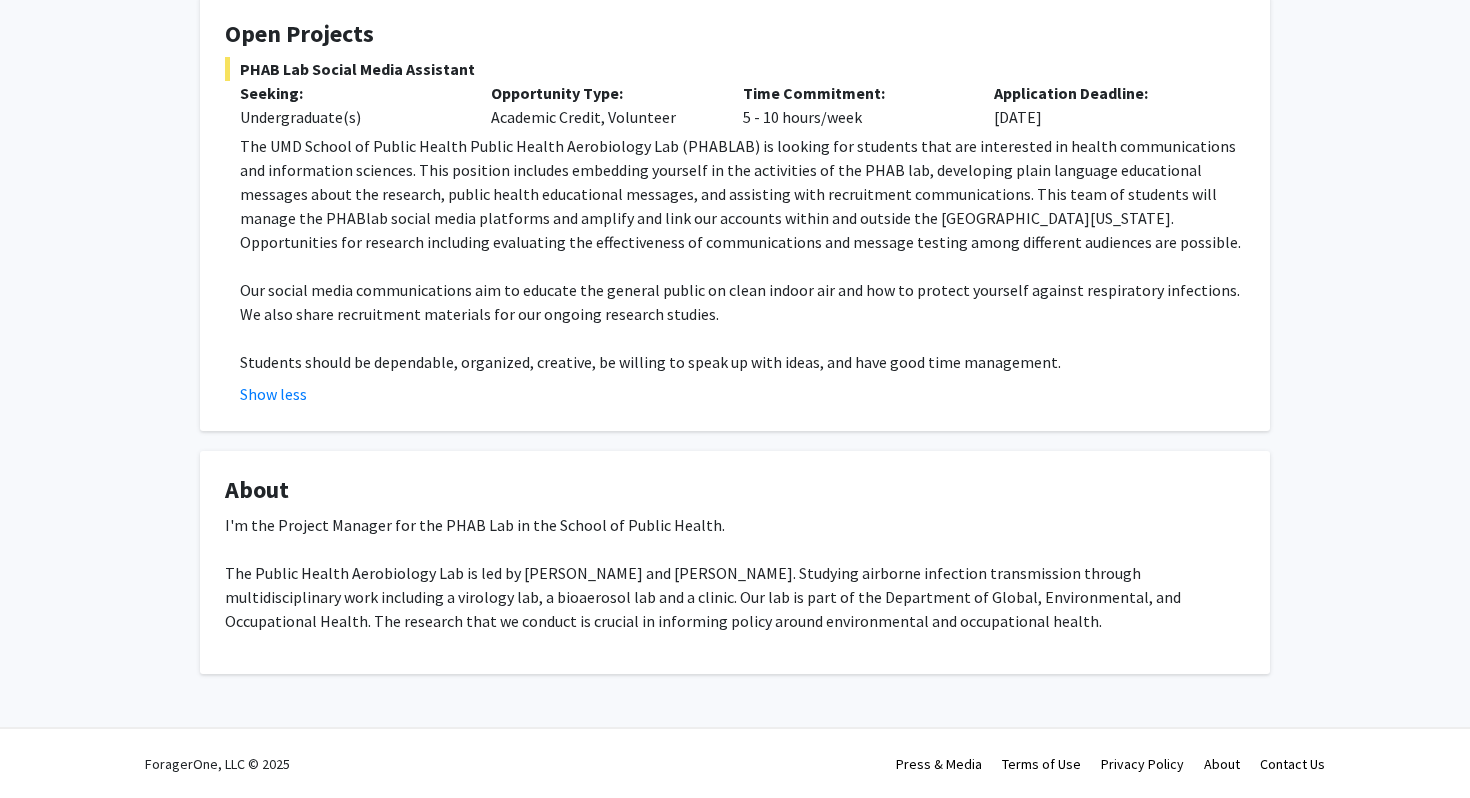 scroll, scrollTop: 0, scrollLeft: 0, axis: both 